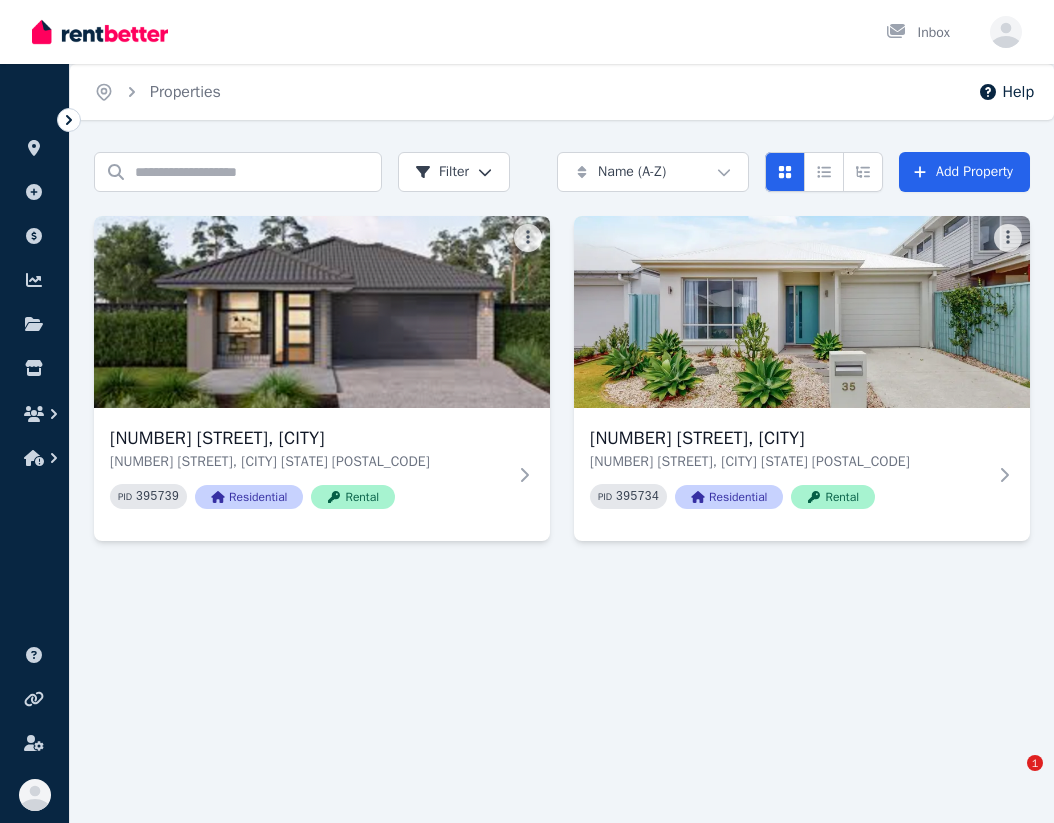 scroll, scrollTop: 0, scrollLeft: 0, axis: both 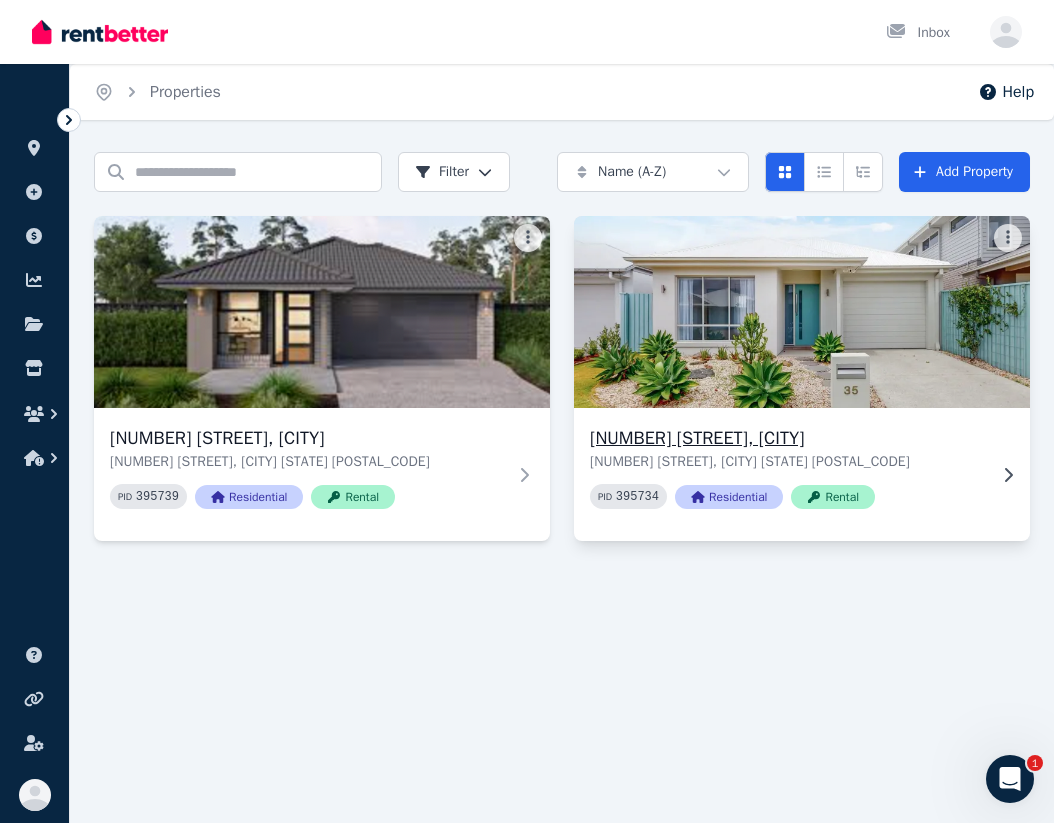 click at bounding box center [802, 312] 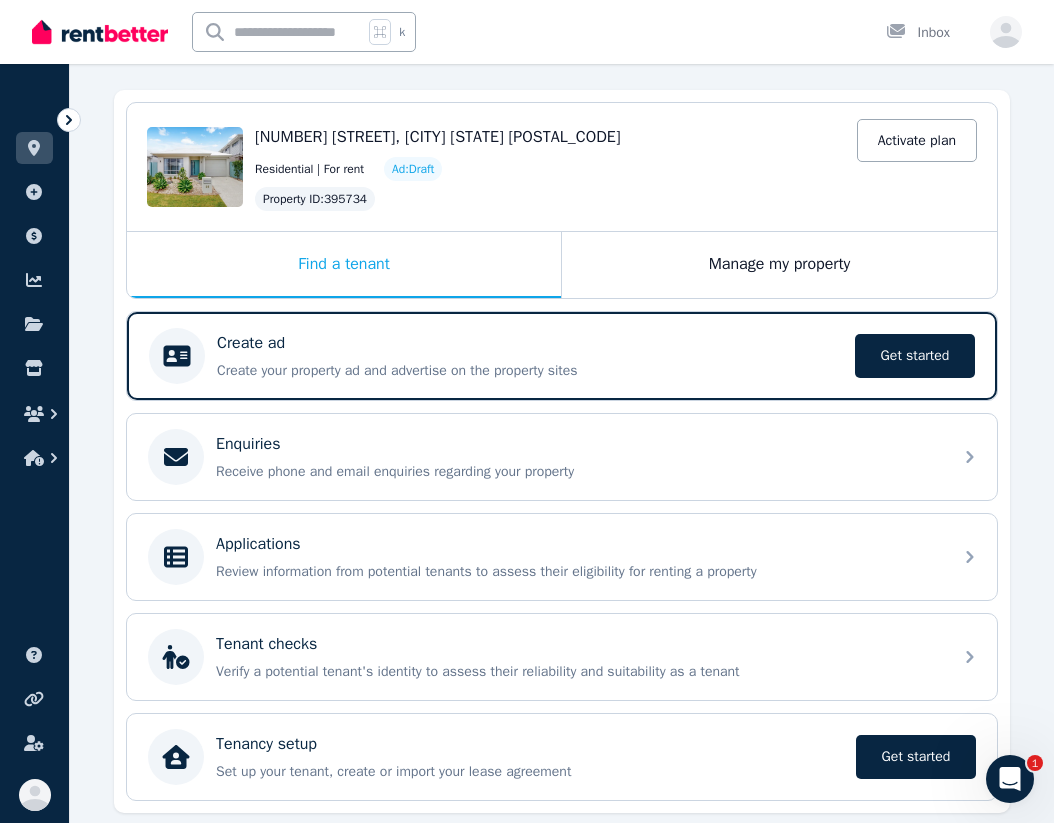 scroll, scrollTop: 234, scrollLeft: 0, axis: vertical 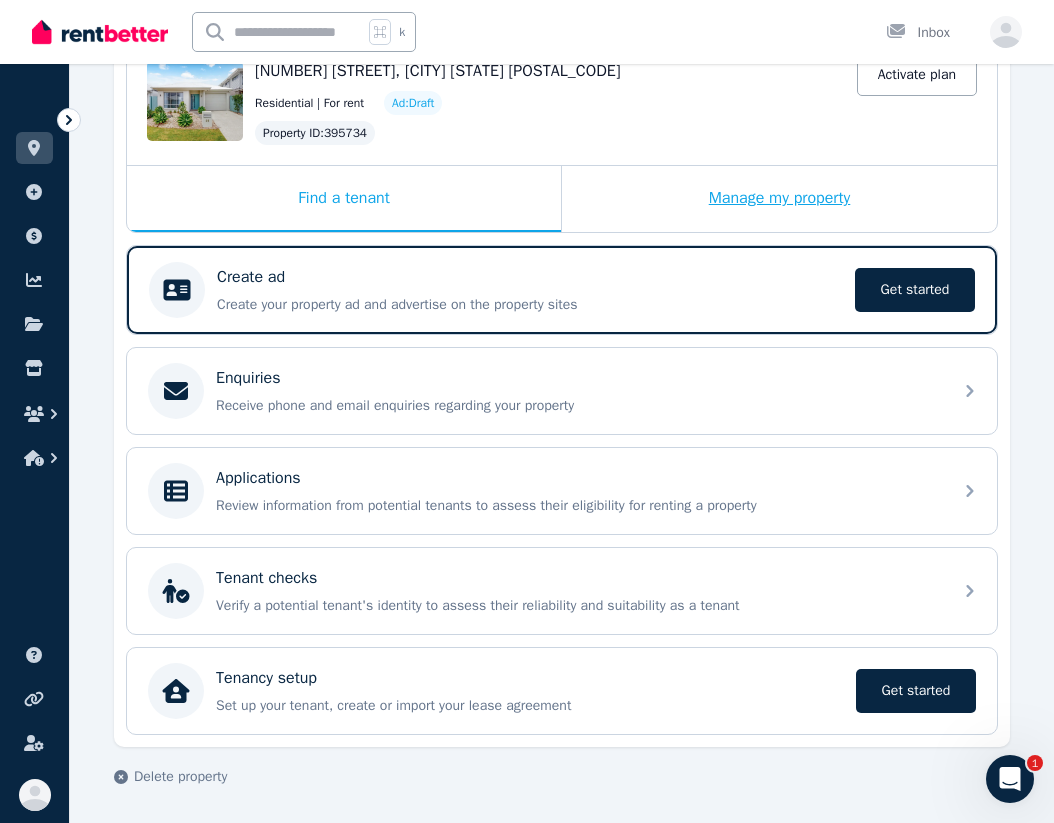 click on "Manage my property" at bounding box center (779, 199) 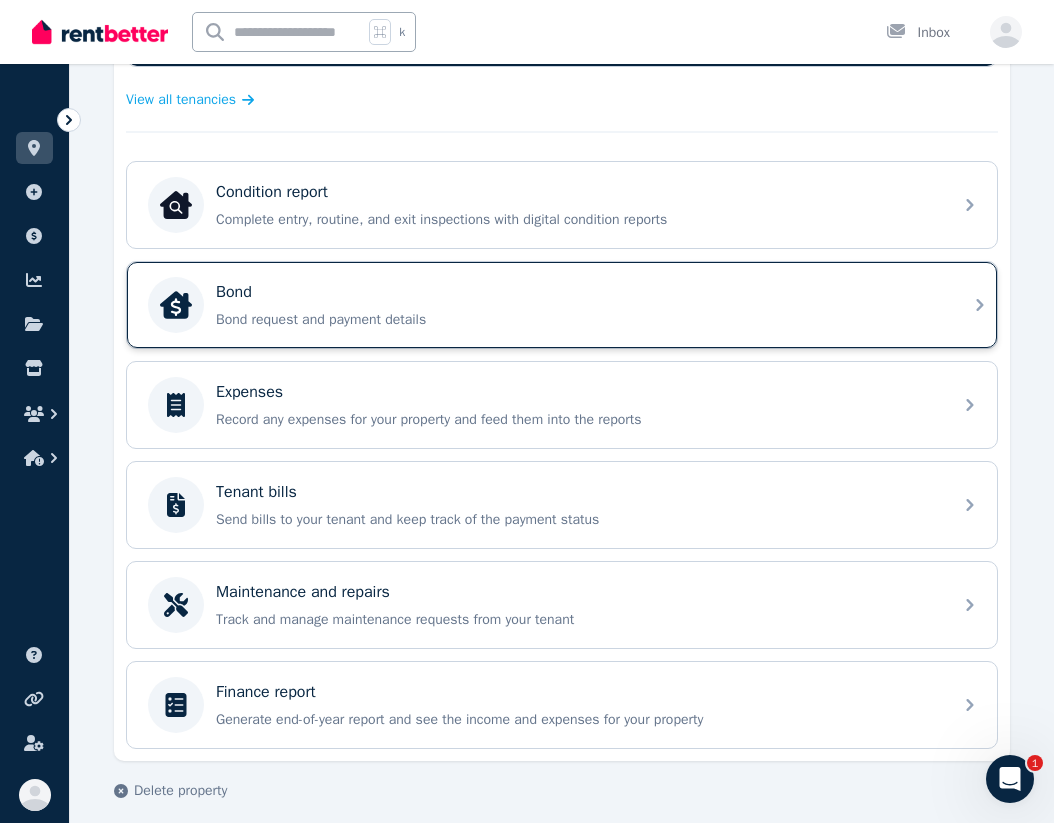scroll, scrollTop: 516, scrollLeft: 0, axis: vertical 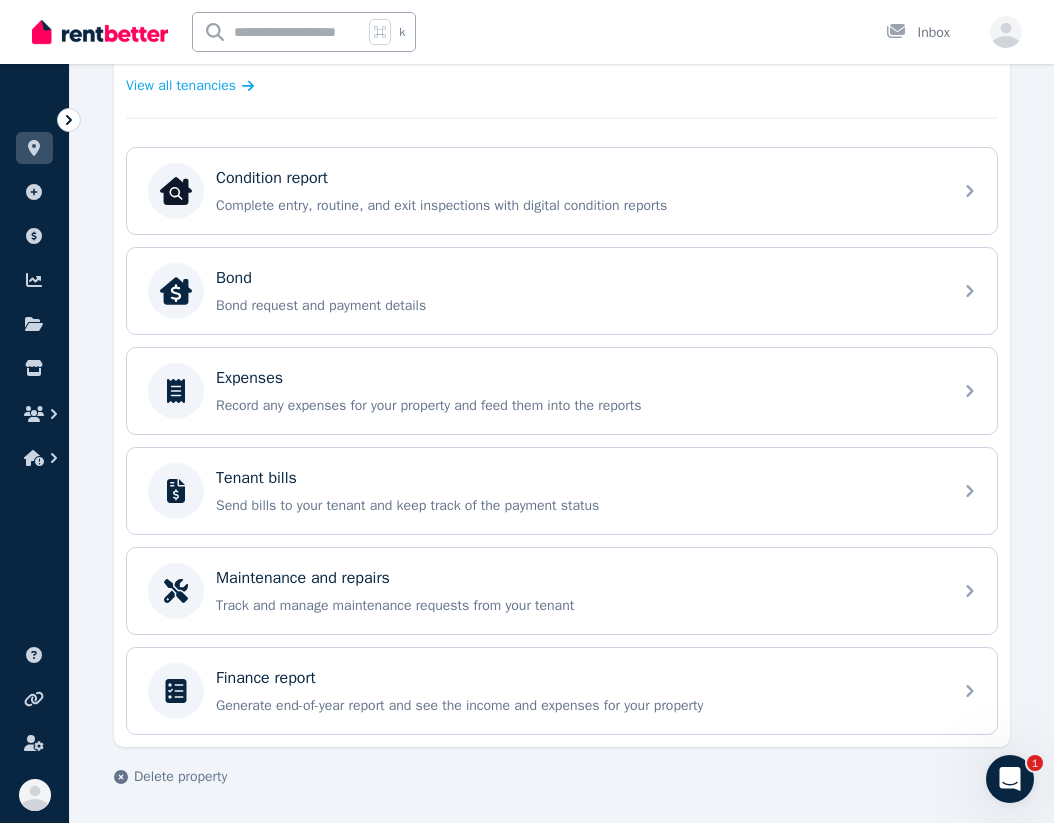 click on "**********" at bounding box center (562, 229) 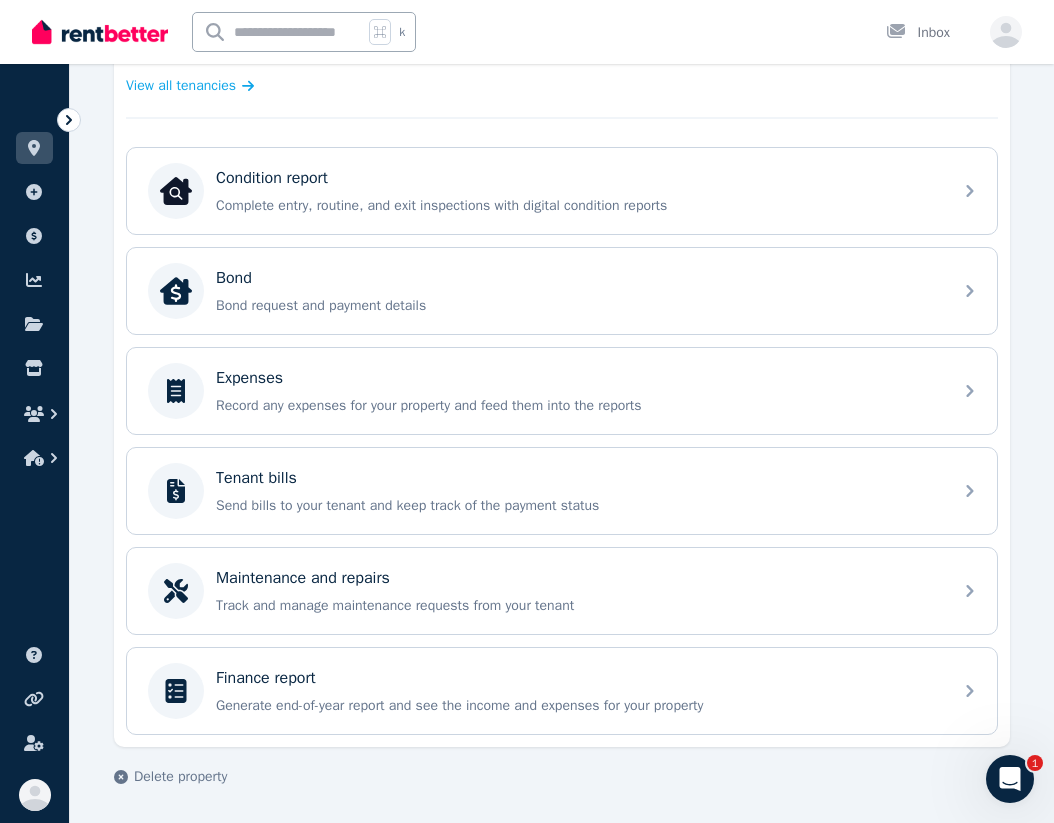 click 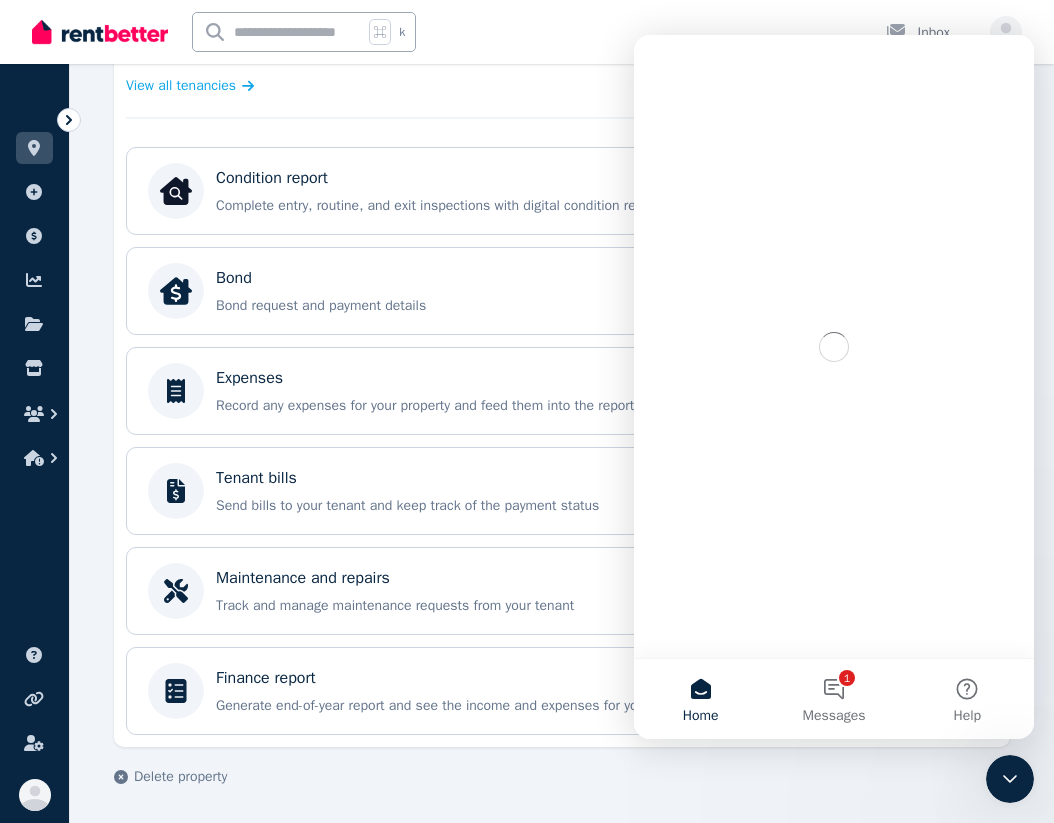 scroll, scrollTop: 0, scrollLeft: 0, axis: both 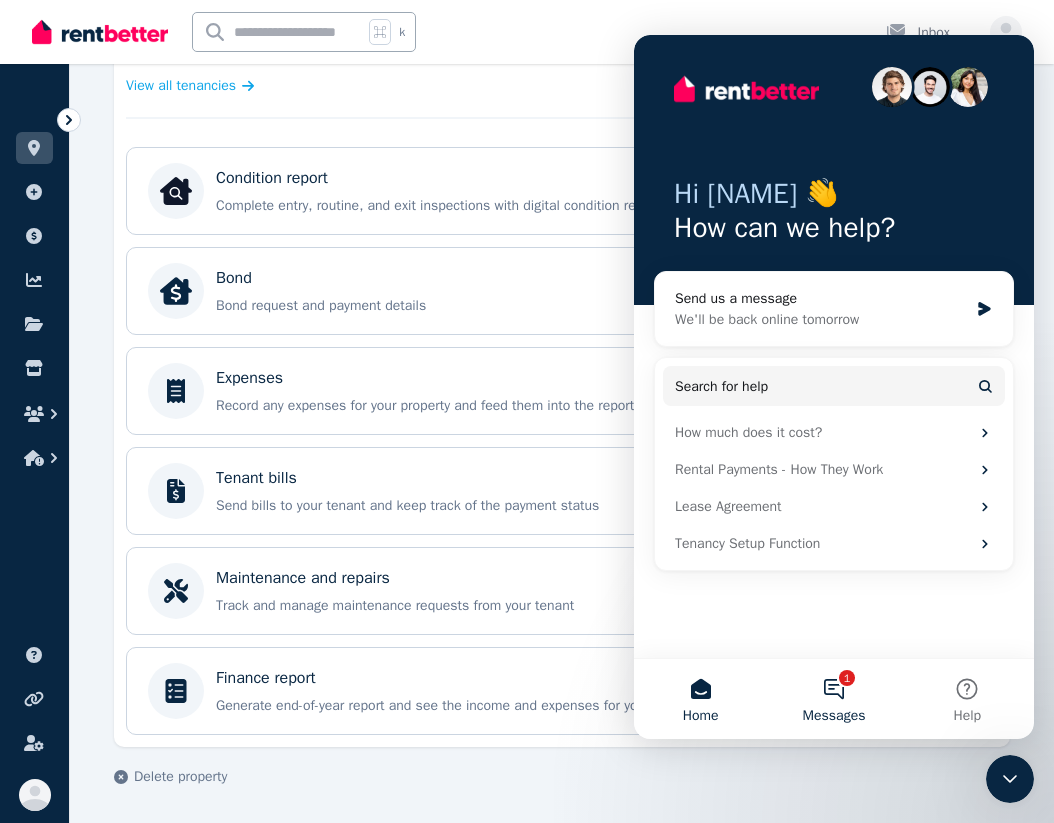 click on "1 Messages" at bounding box center [833, 699] 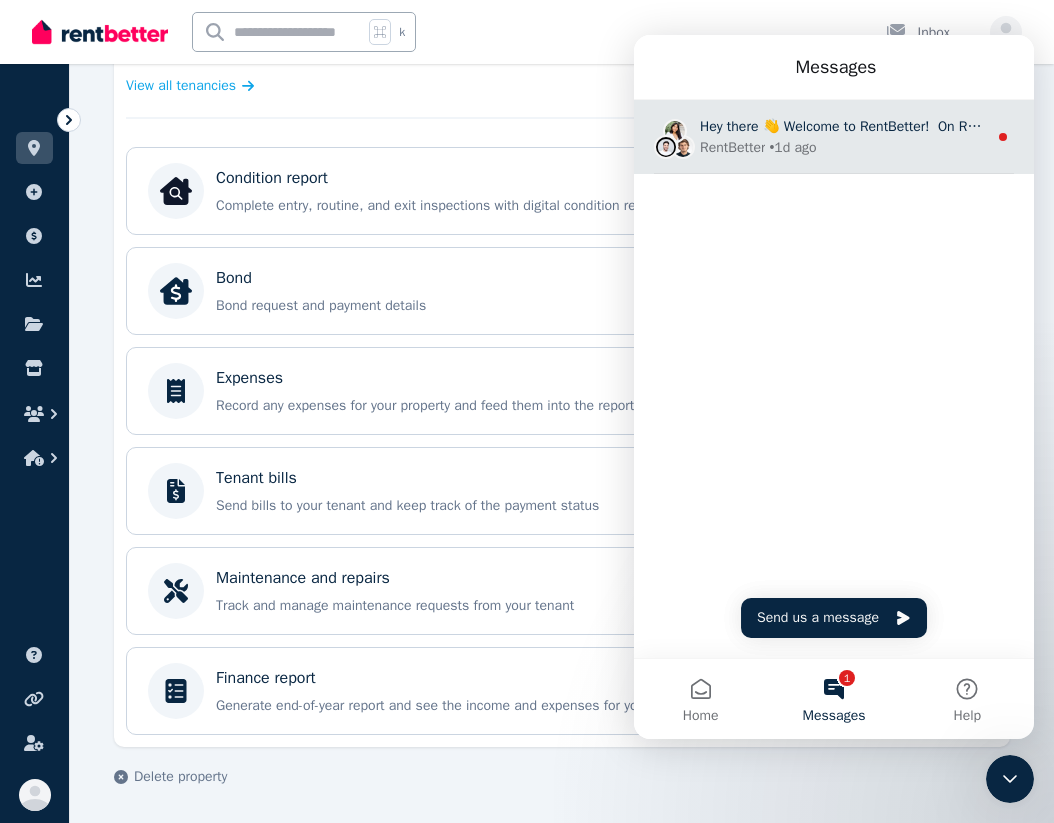 click on "Hey there 👋 Welcome to RentBetter!  On RentBetter, taking control and managing your property is easier than ever before.  What can we help you with today?" at bounding box center [1184, 126] 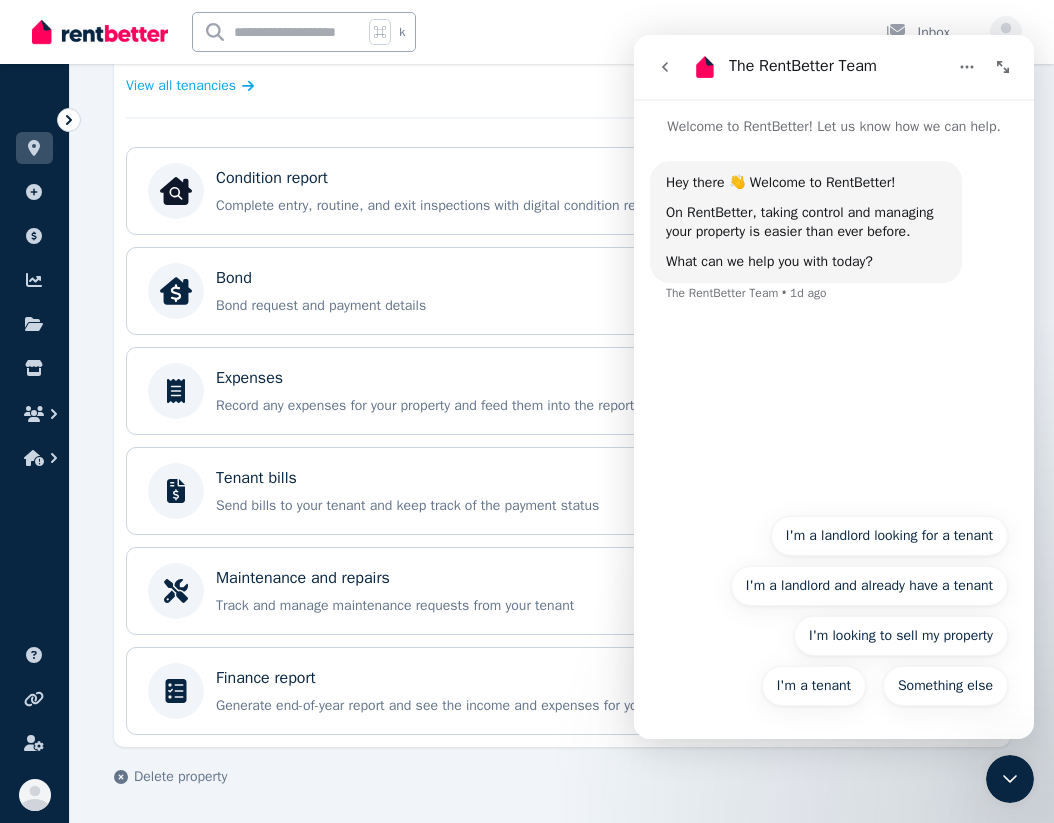 click 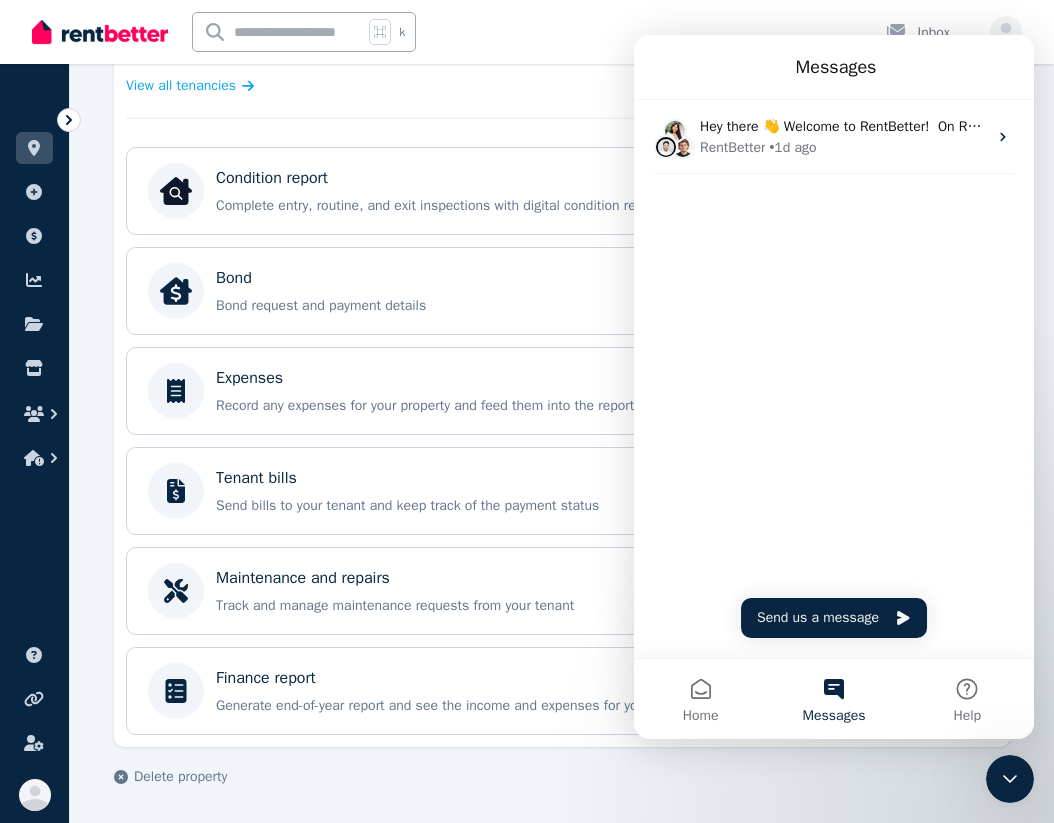 click on "**********" at bounding box center [562, 229] 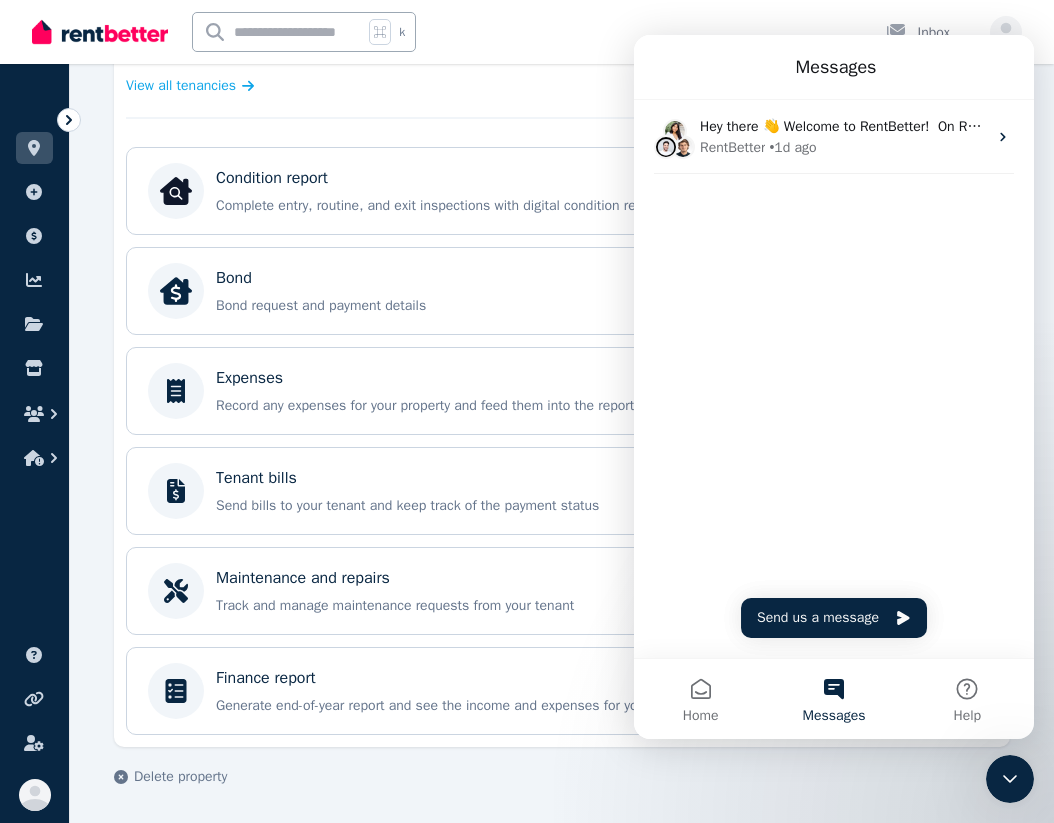 click at bounding box center (1010, 779) 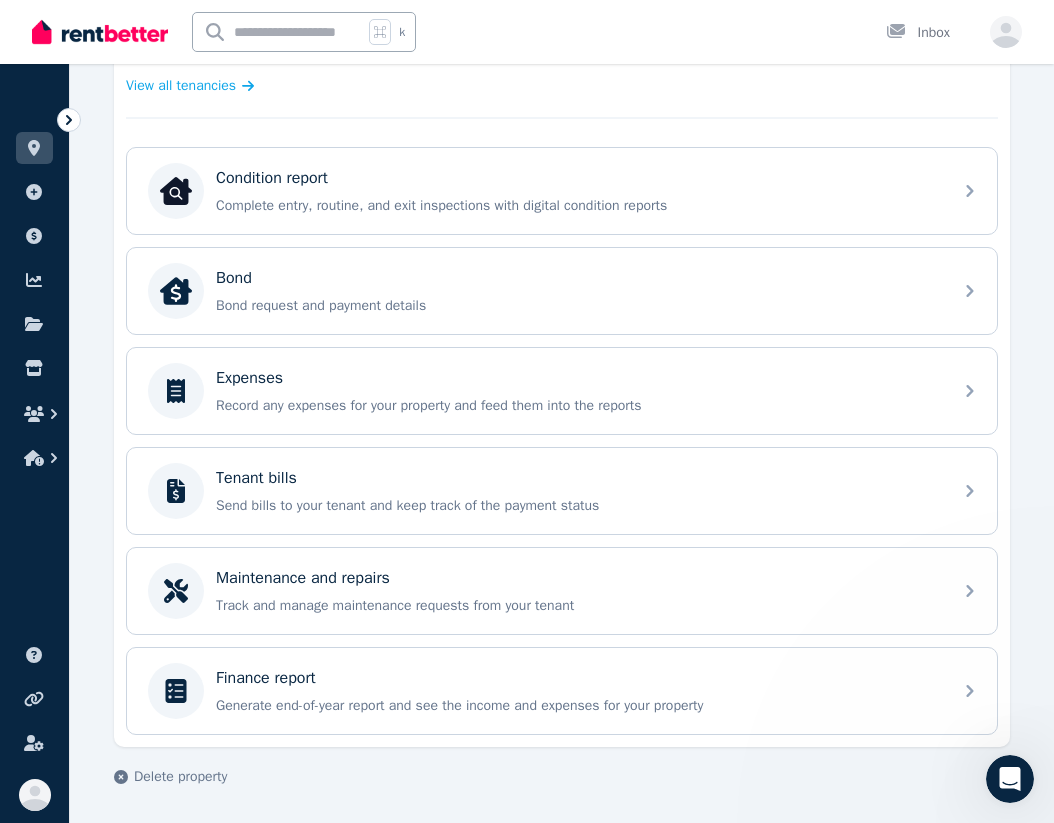 scroll, scrollTop: 0, scrollLeft: 0, axis: both 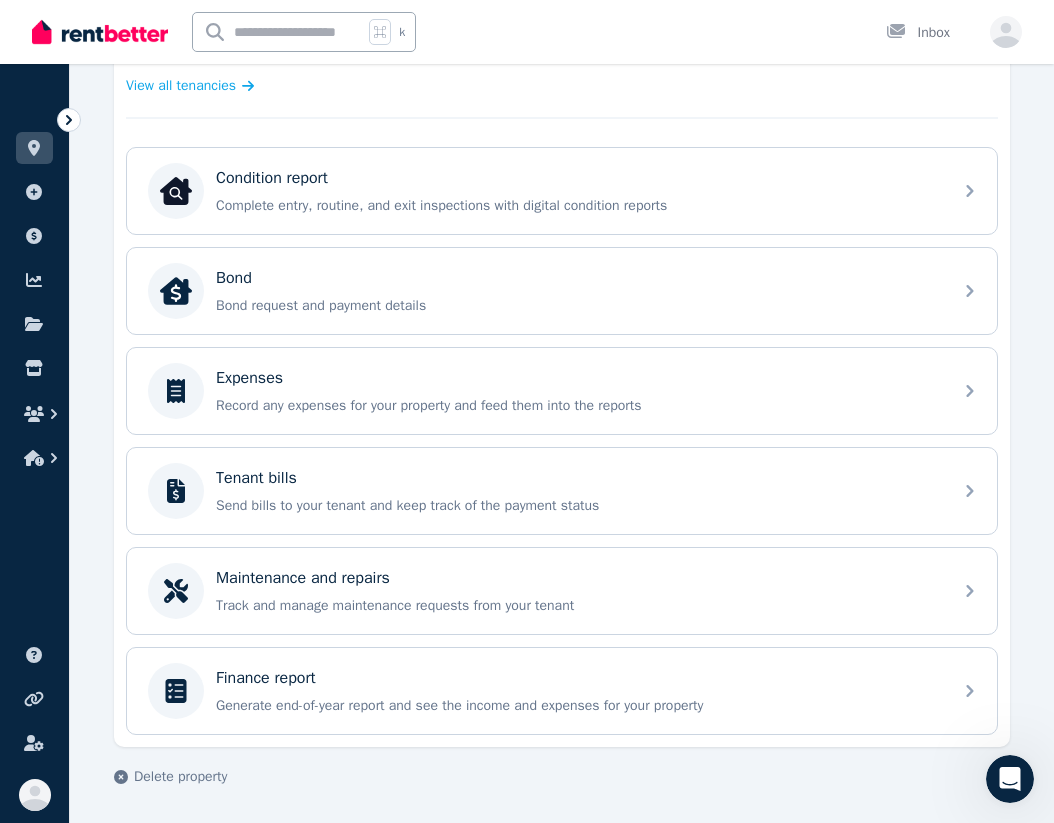 click on "**********" at bounding box center [562, 229] 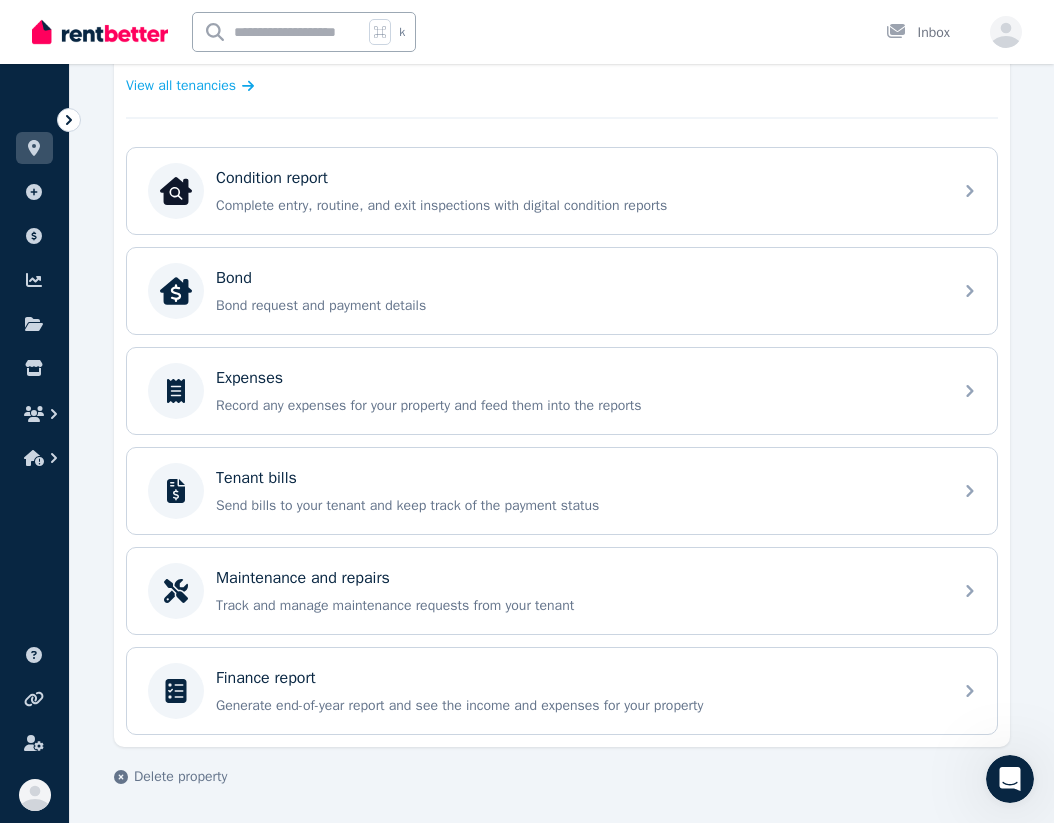 click on "**********" at bounding box center [562, 229] 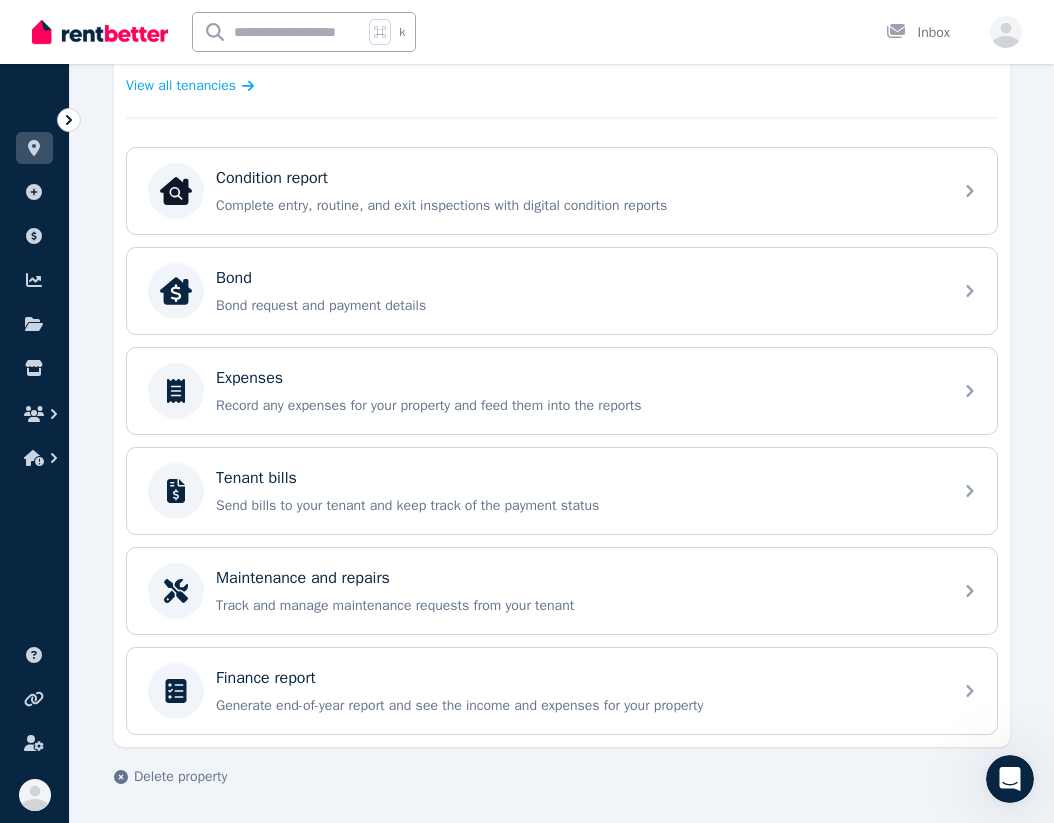 click on "**********" at bounding box center [562, 229] 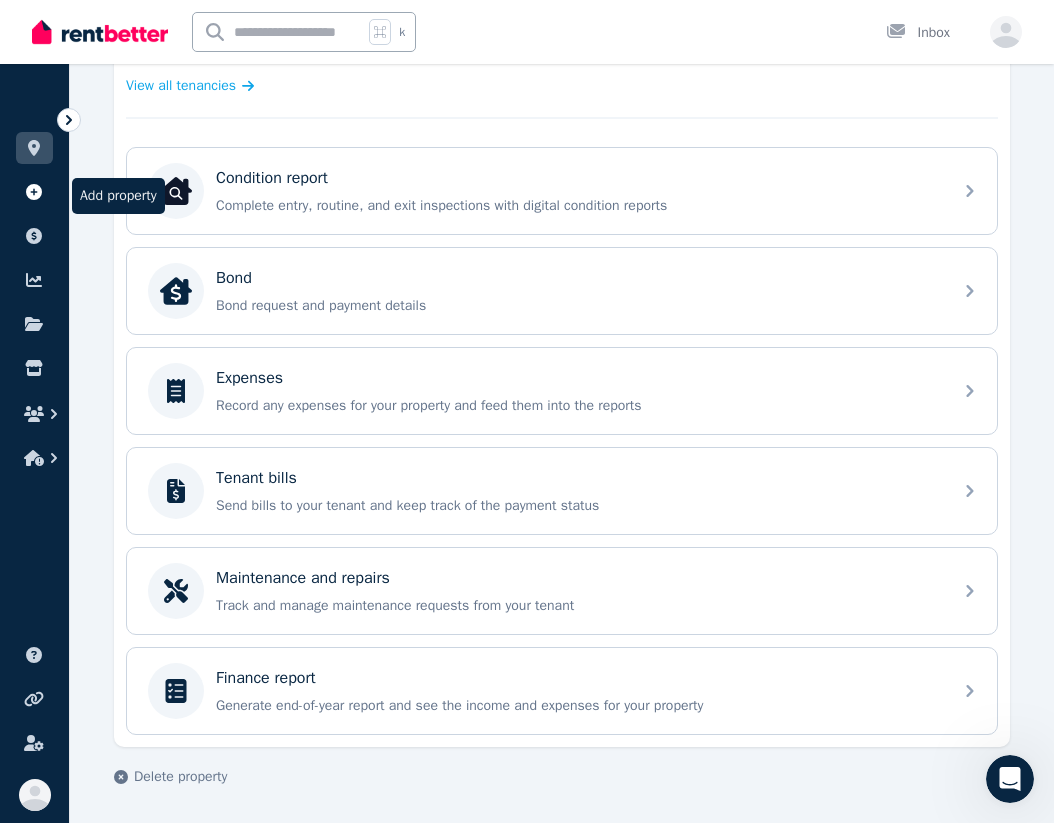 click 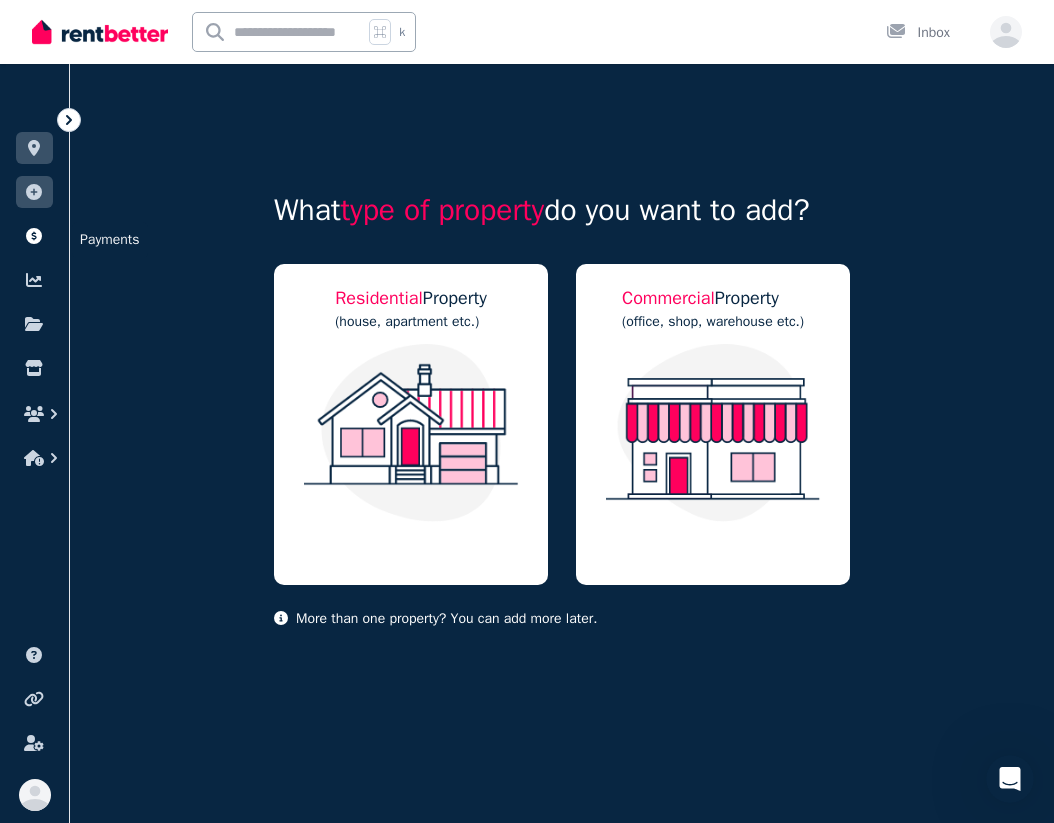 click 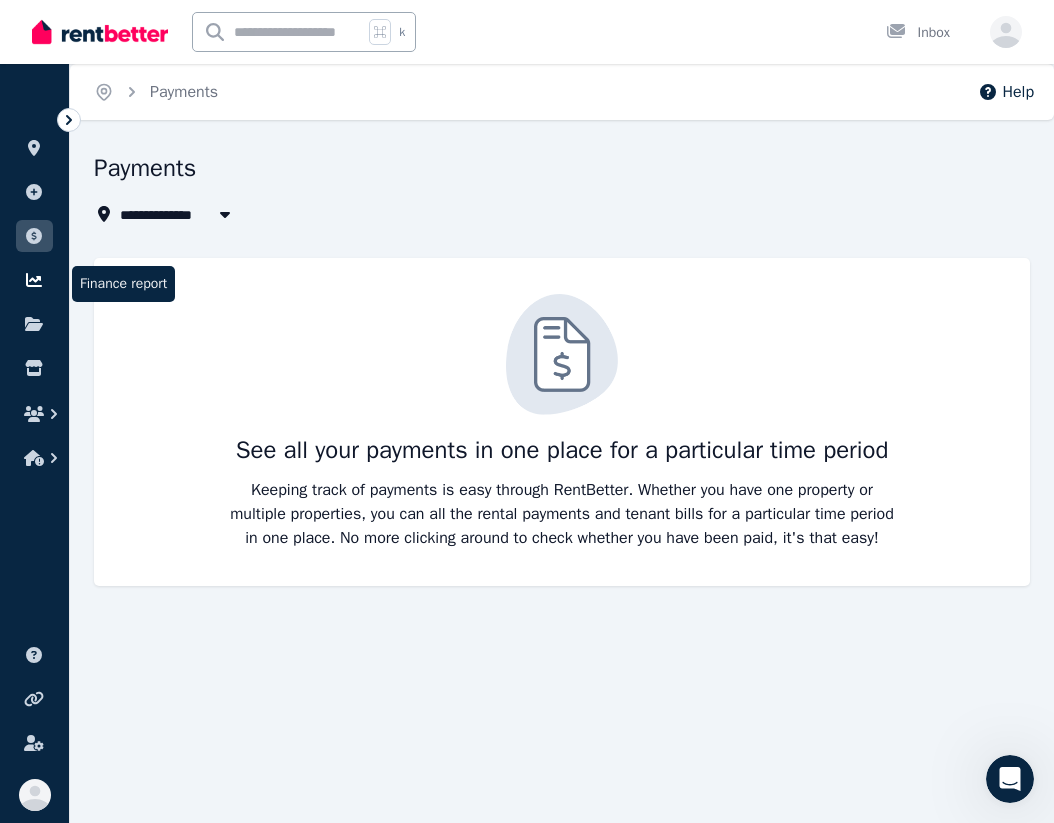 click 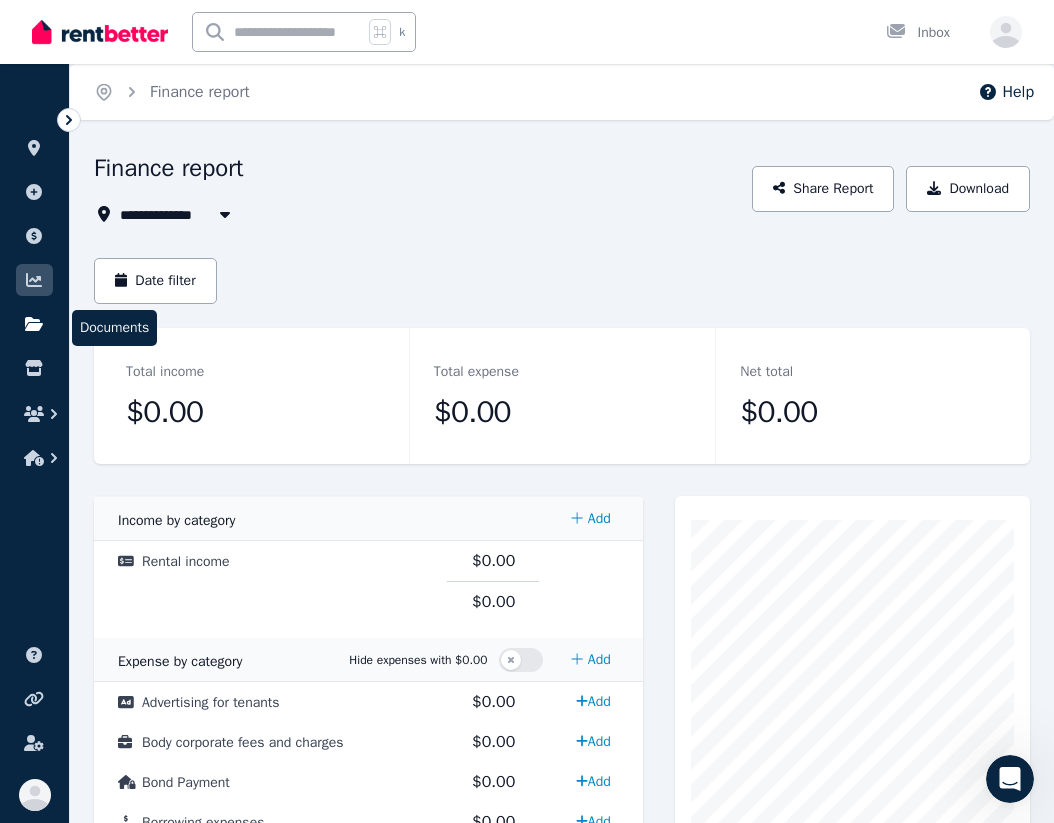 click 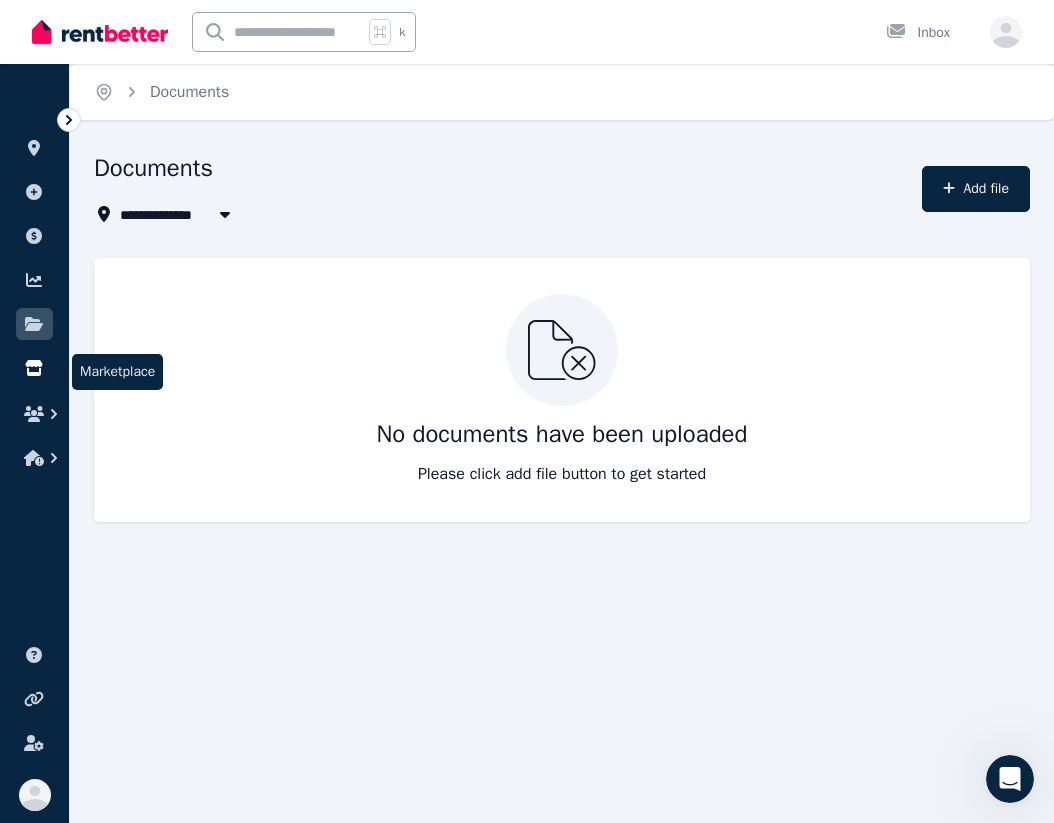 click 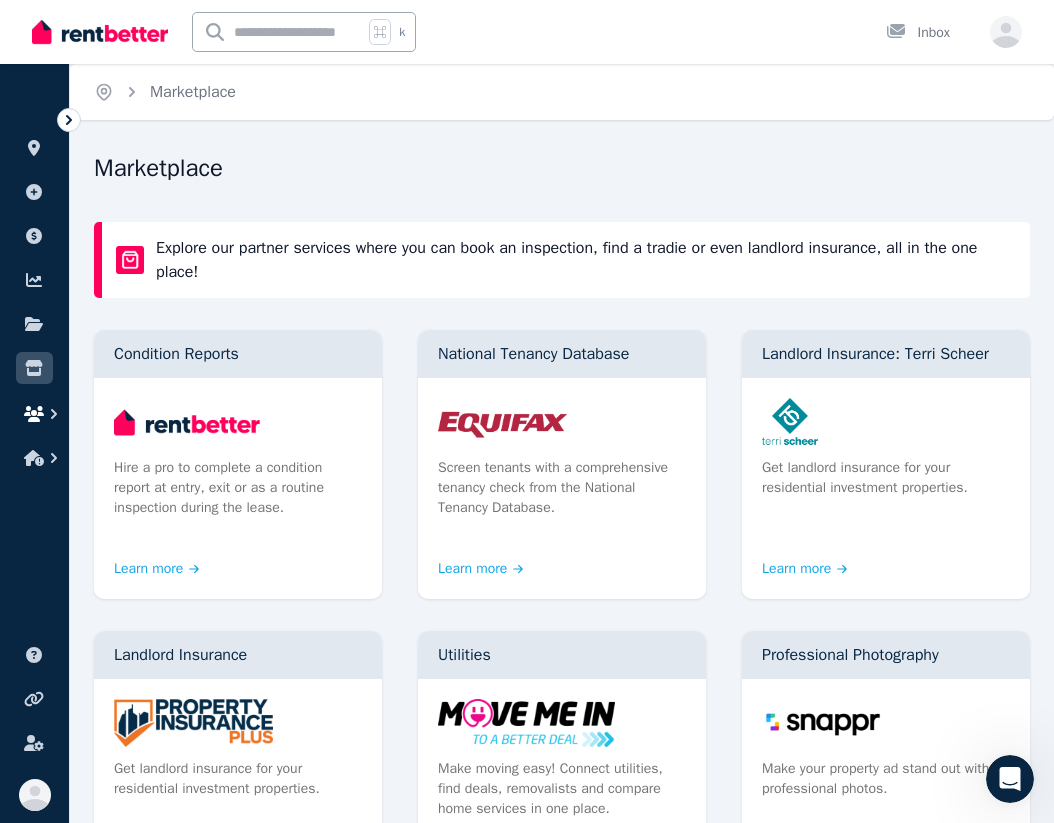 click at bounding box center (34, 414) 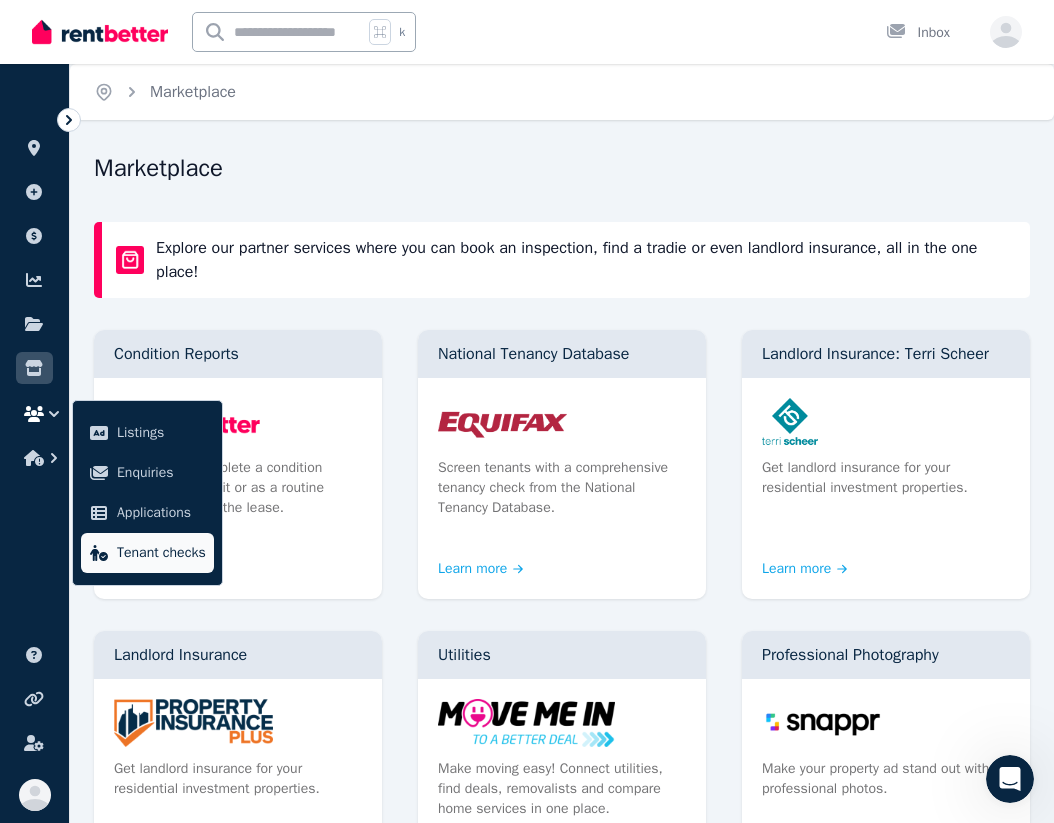 click on "Tenant checks" at bounding box center (161, 553) 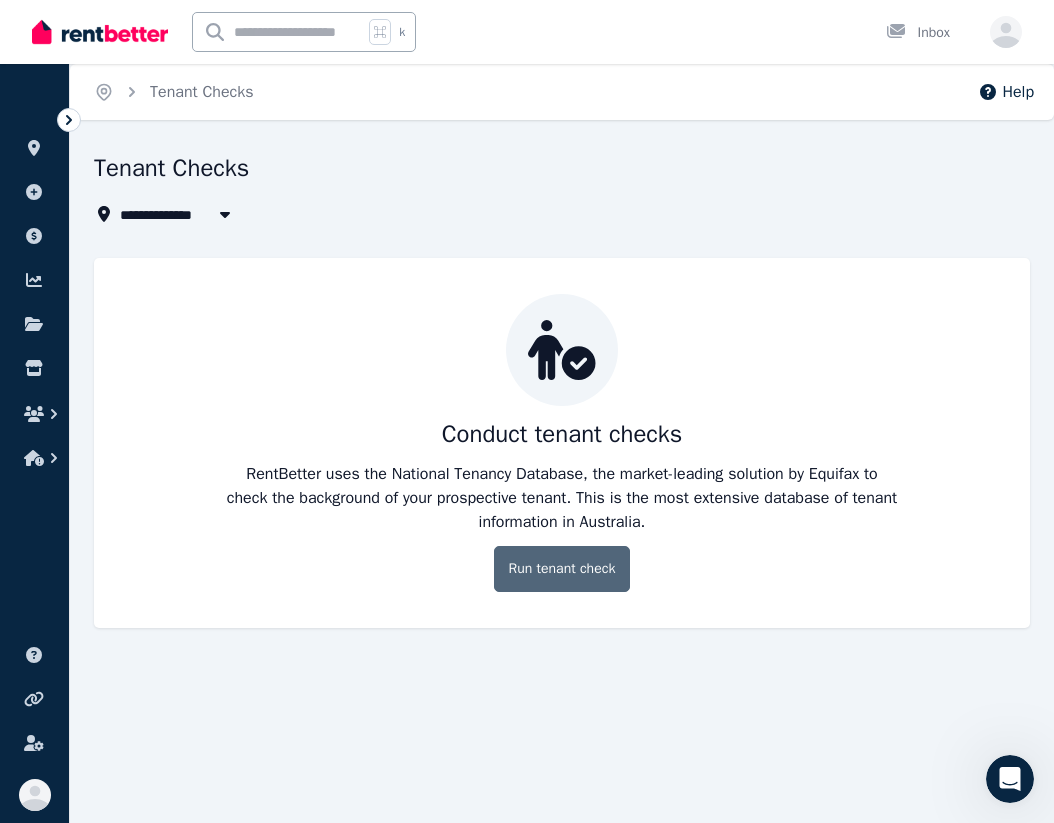 click on "Run tenant check" at bounding box center (562, 569) 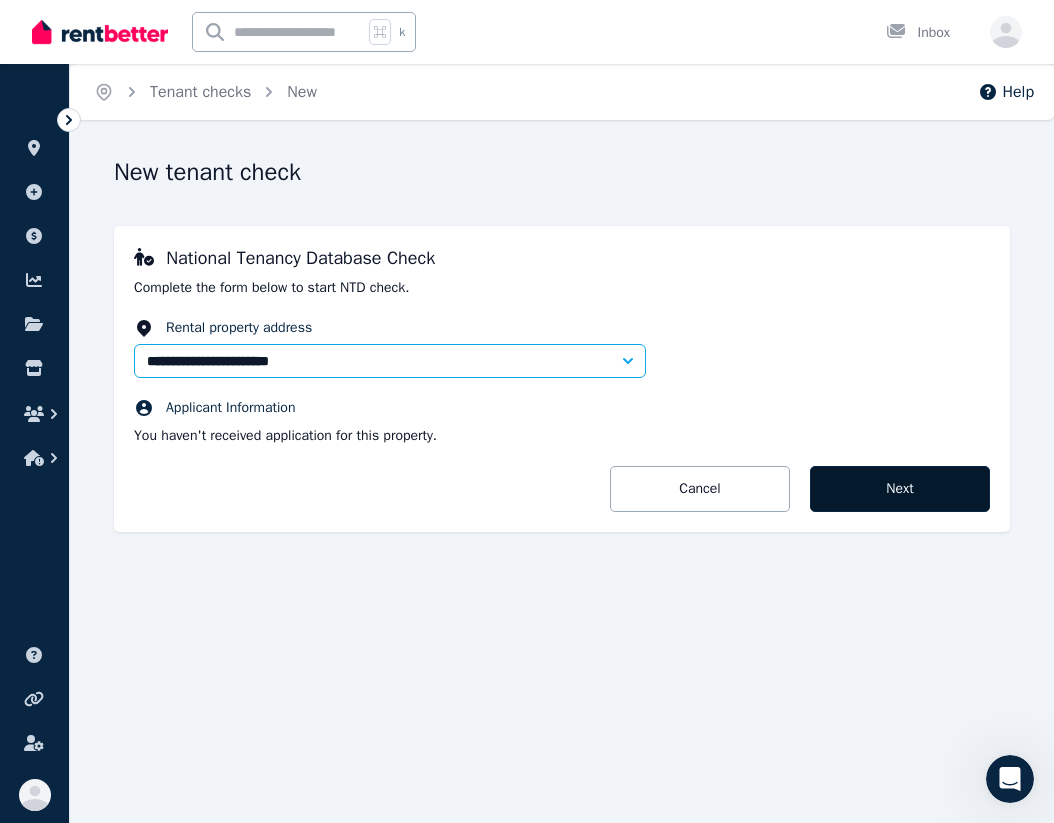 click on "Next" at bounding box center [900, 489] 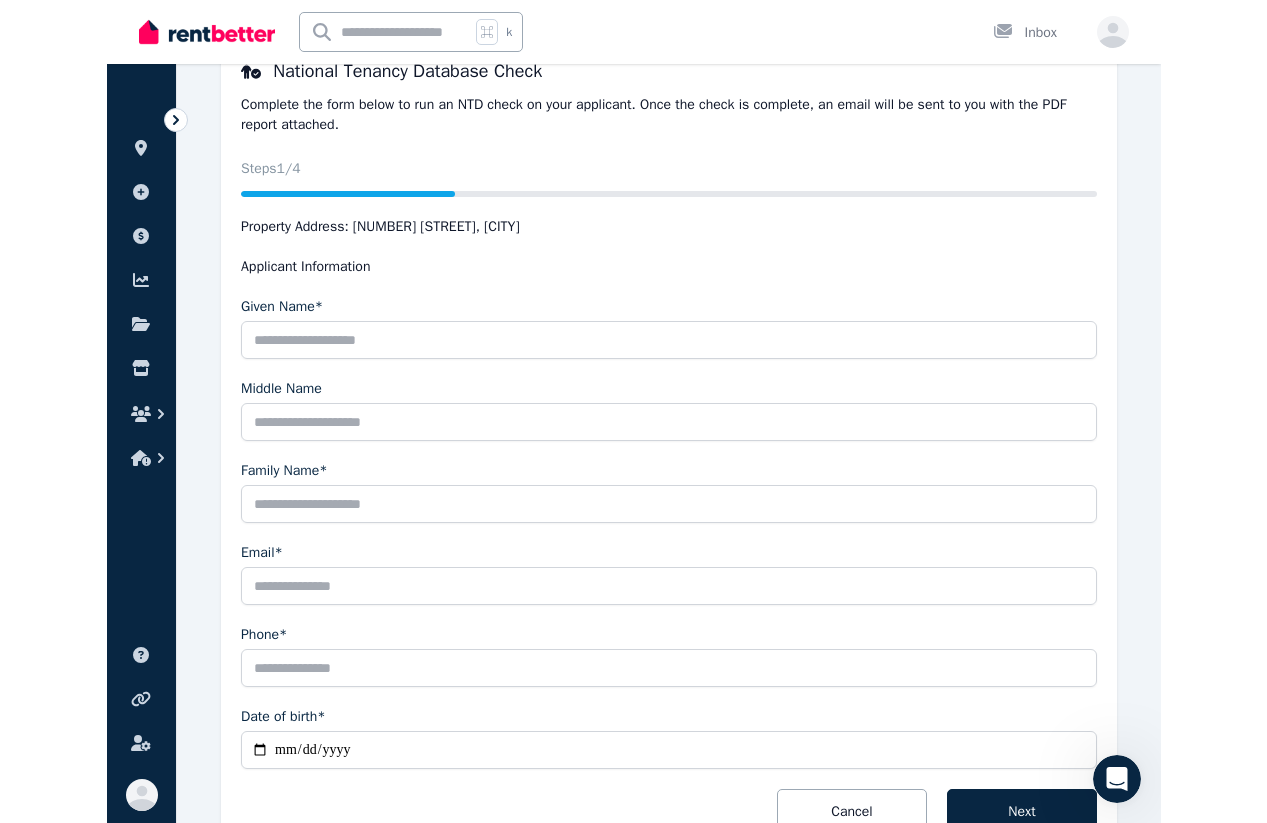 scroll, scrollTop: 0, scrollLeft: 0, axis: both 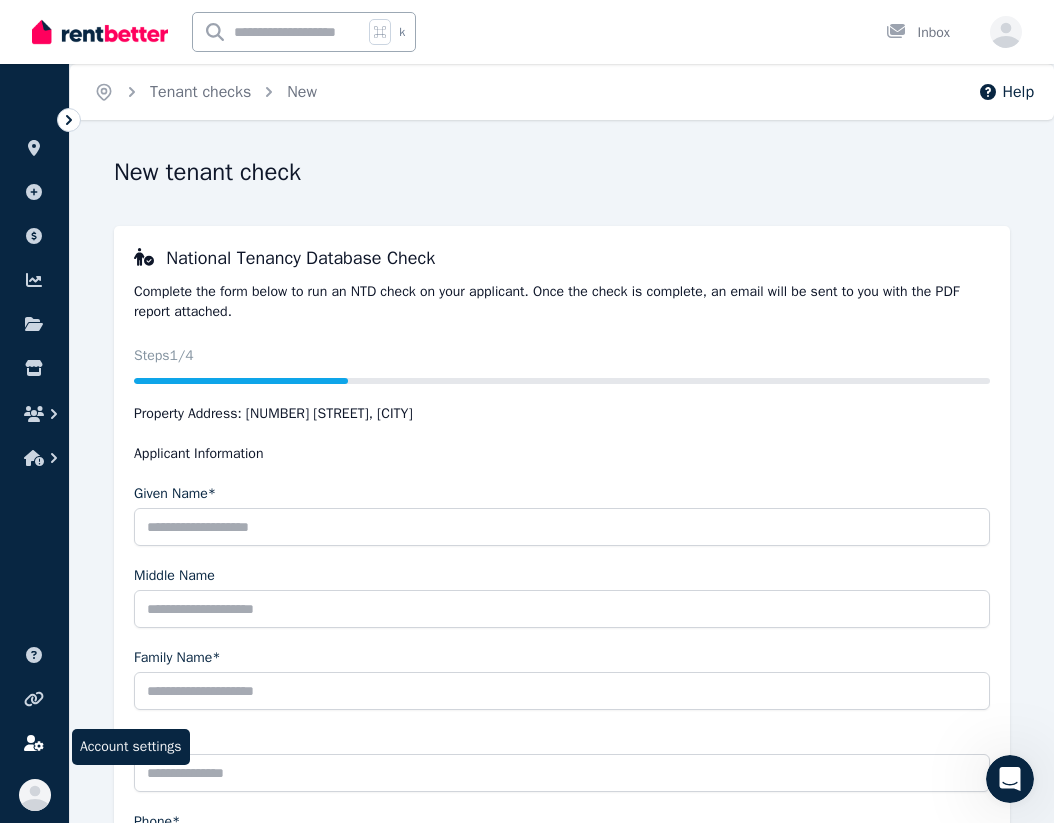 click 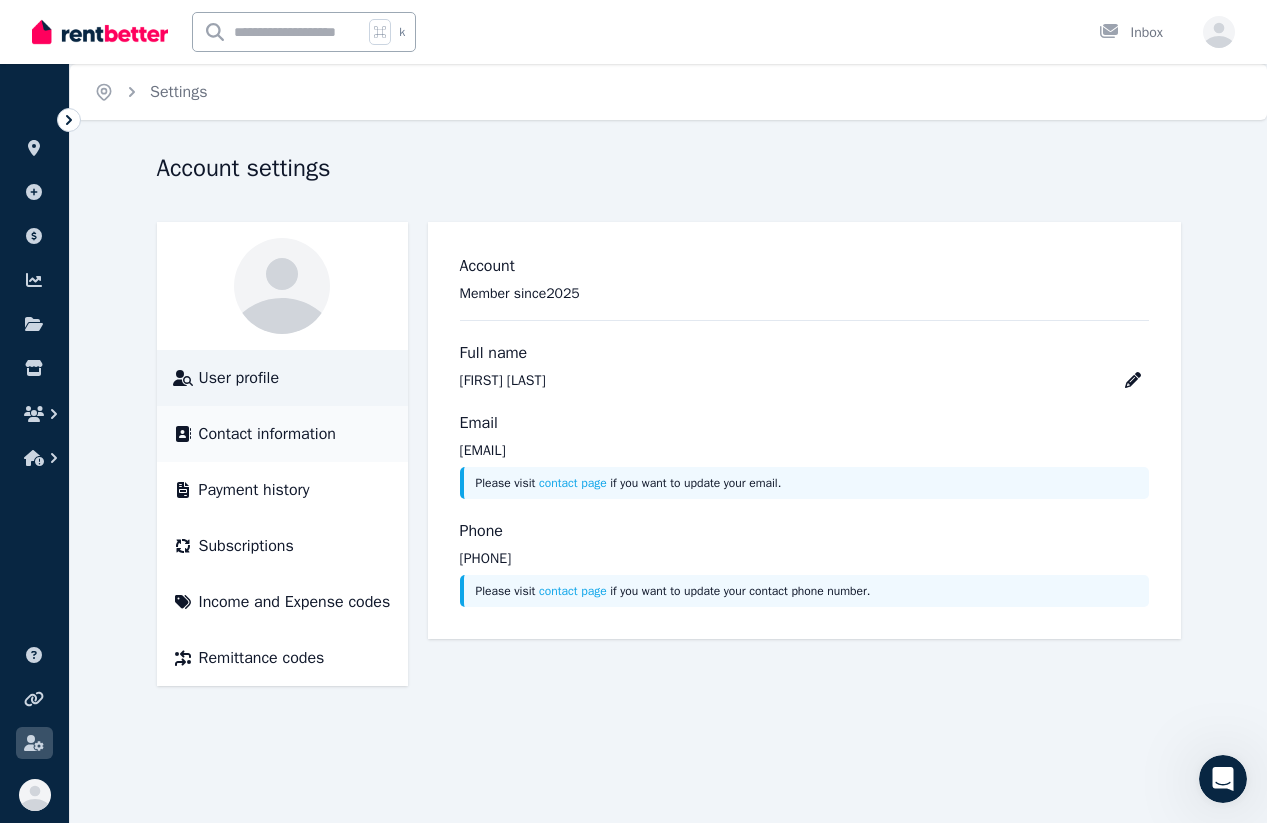 click on "Contact information" at bounding box center (282, 434) 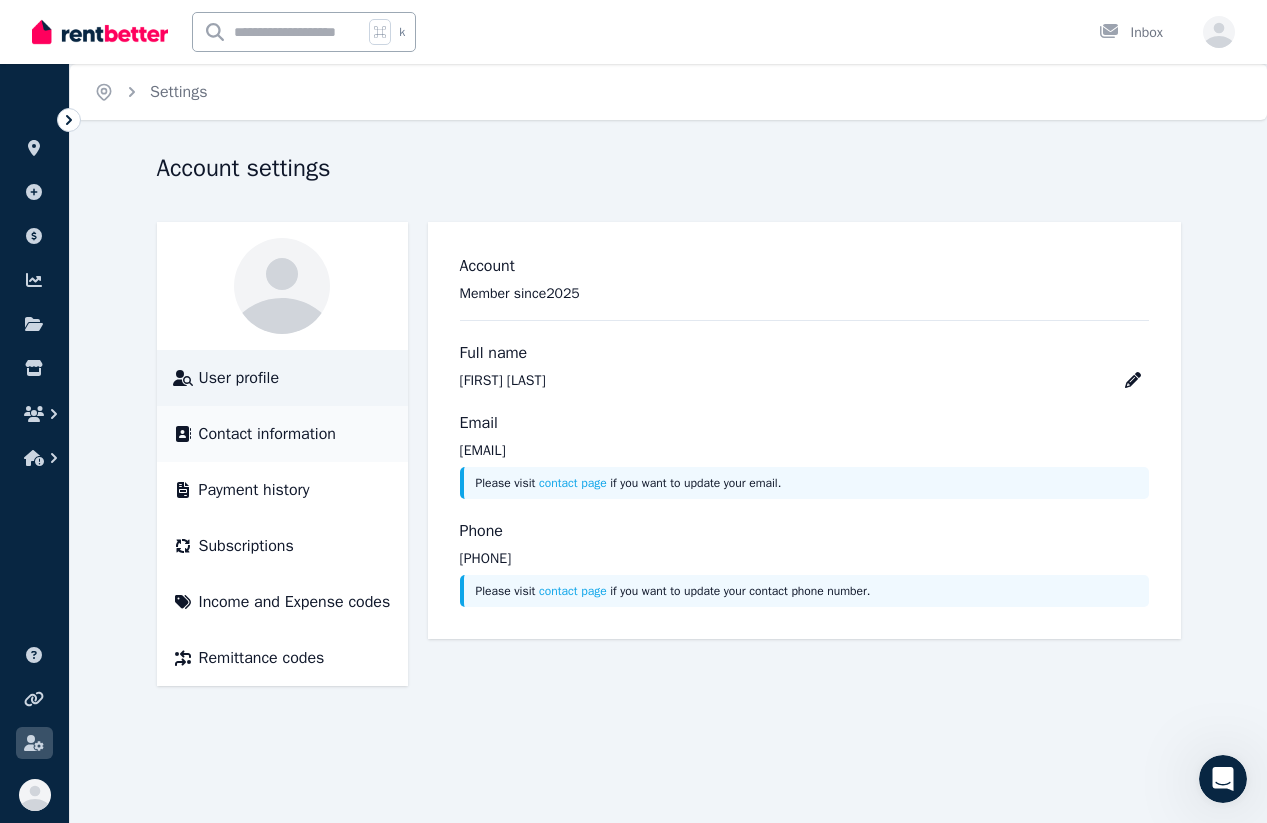 click on "Contact information" at bounding box center (267, 434) 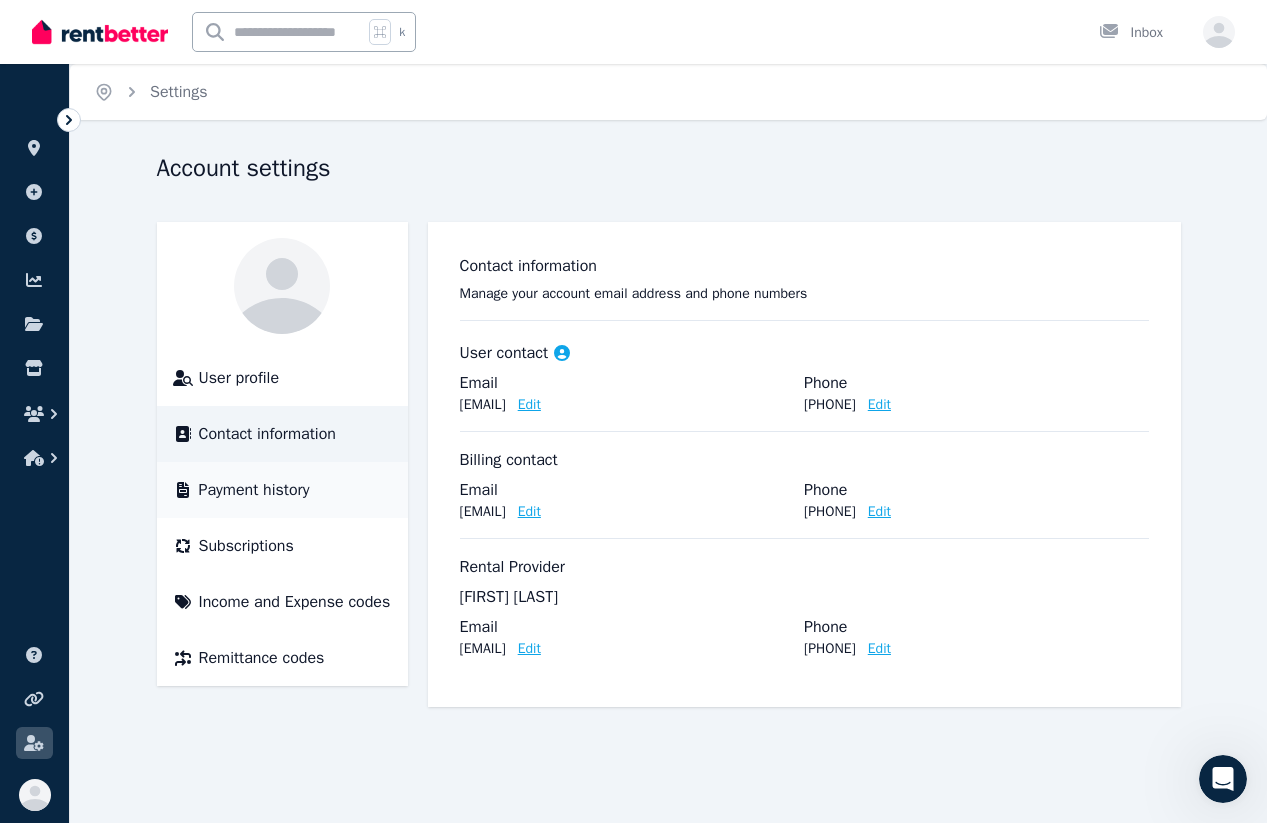 click on "Payment history" at bounding box center (254, 490) 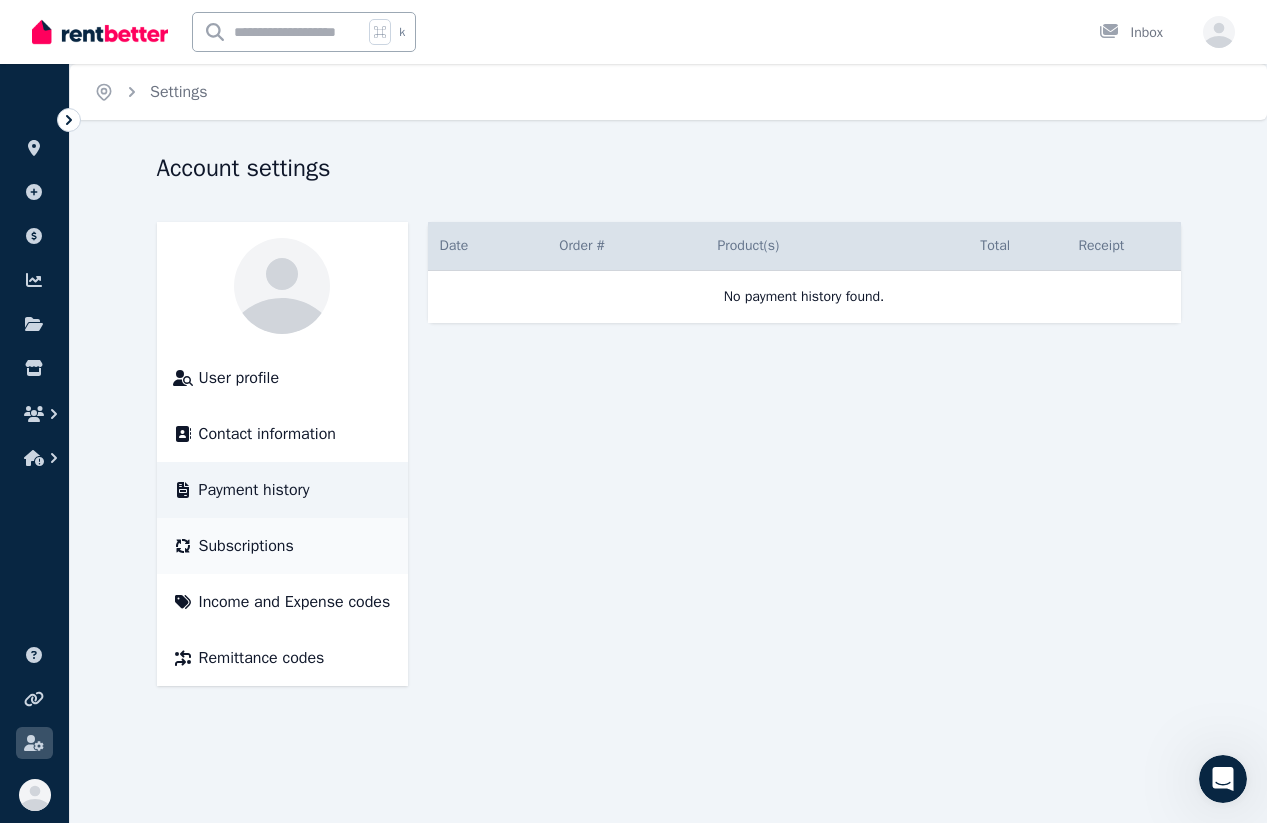 click on "Subscriptions" at bounding box center (246, 546) 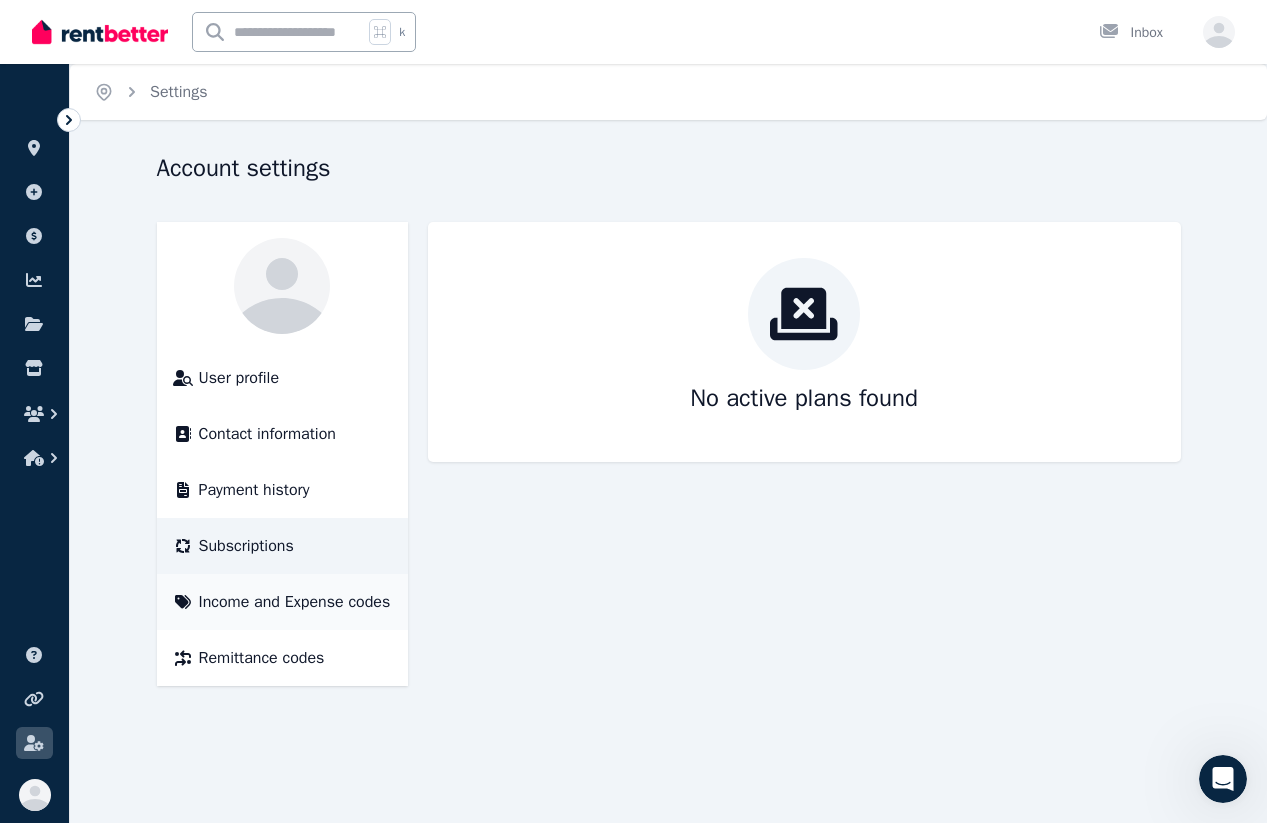click on "Income and Expense codes" at bounding box center [295, 602] 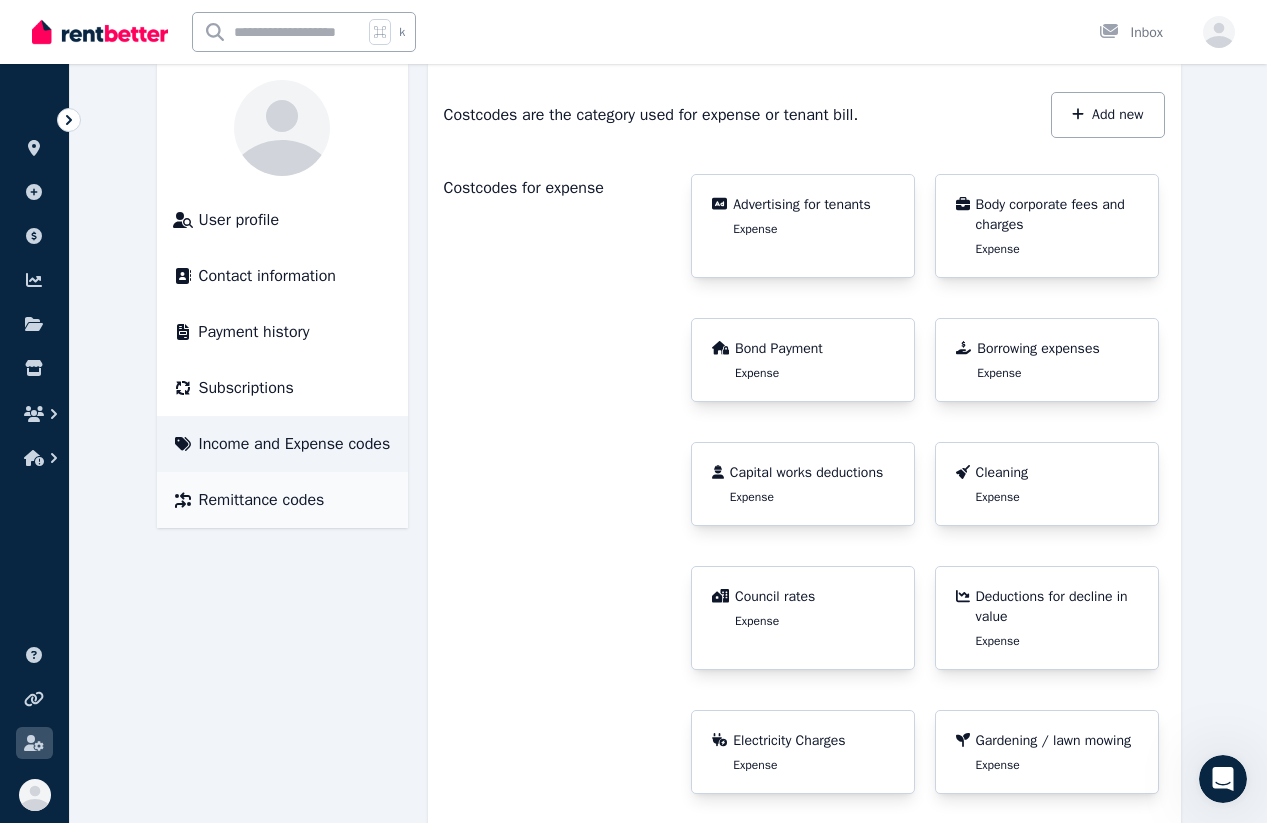 scroll, scrollTop: 196, scrollLeft: 0, axis: vertical 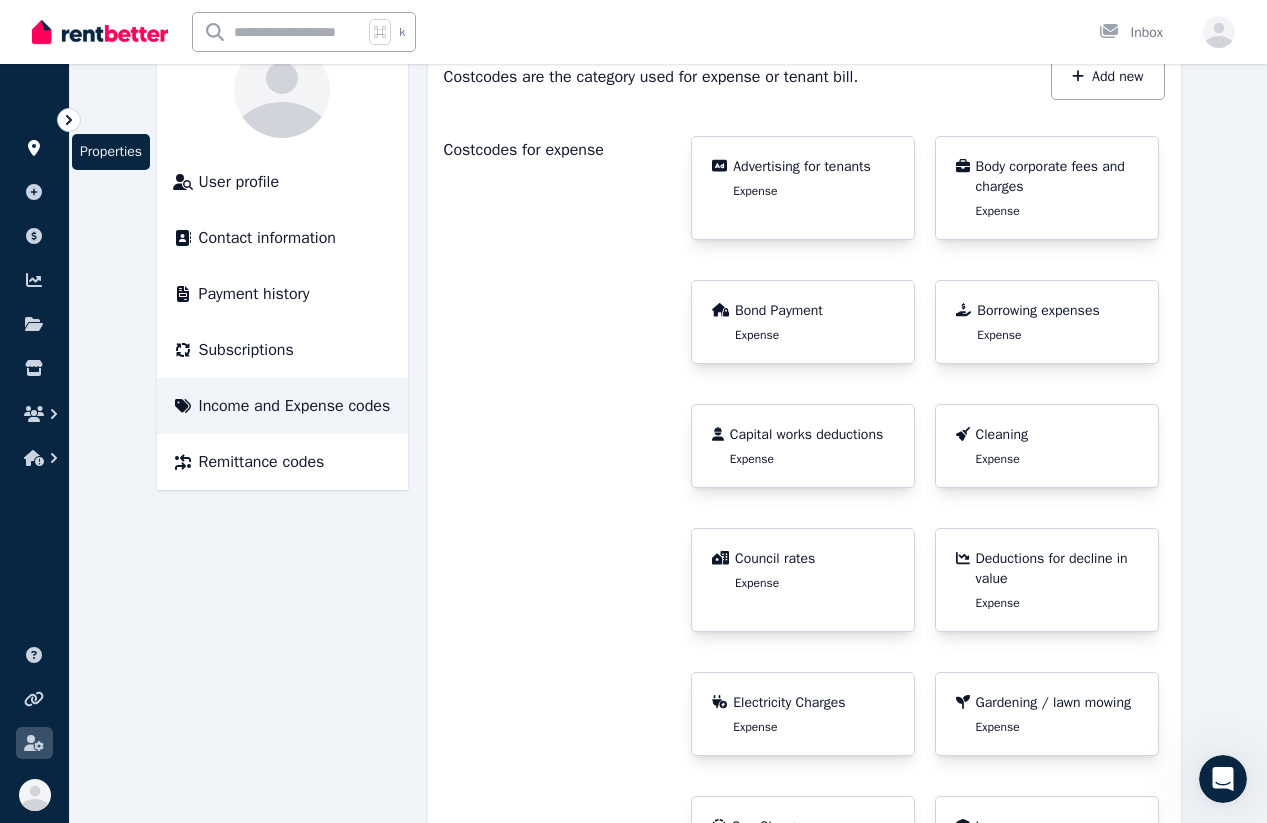 click 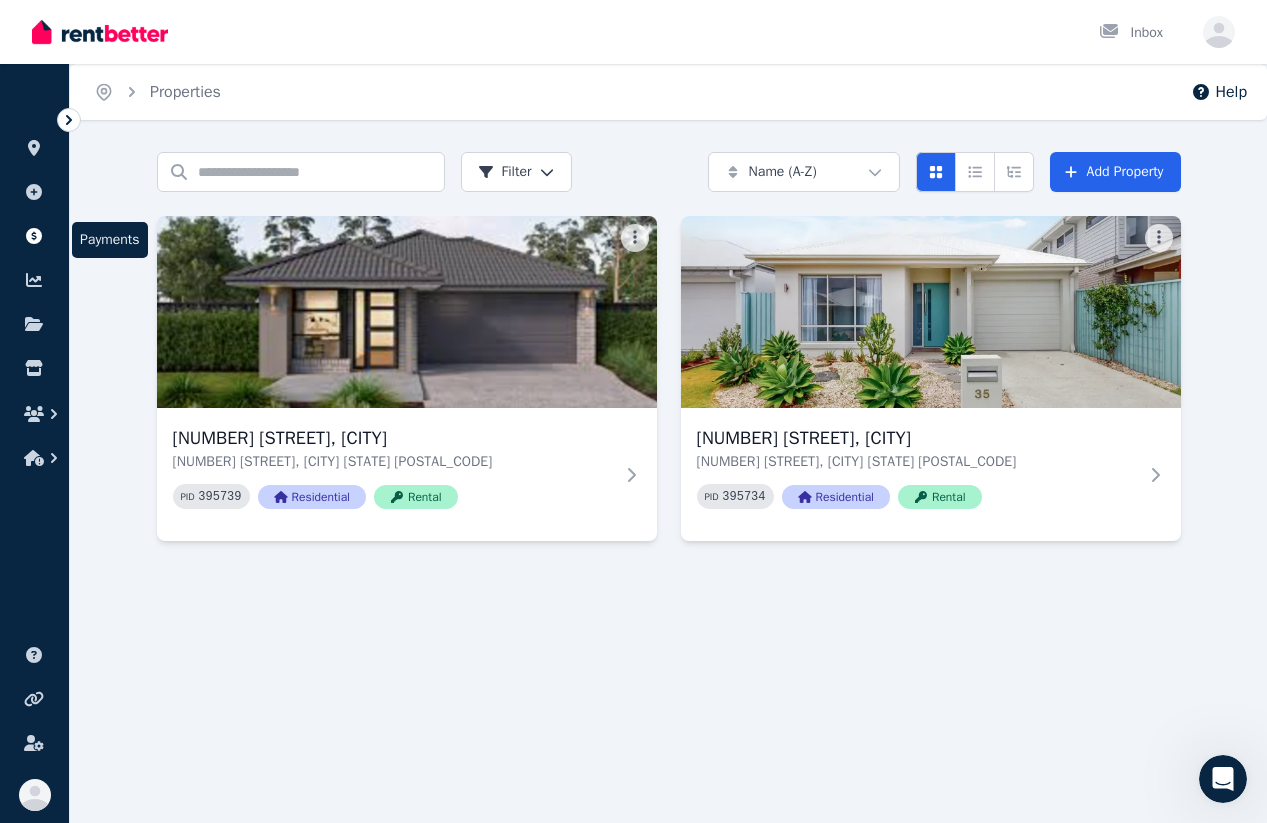 click 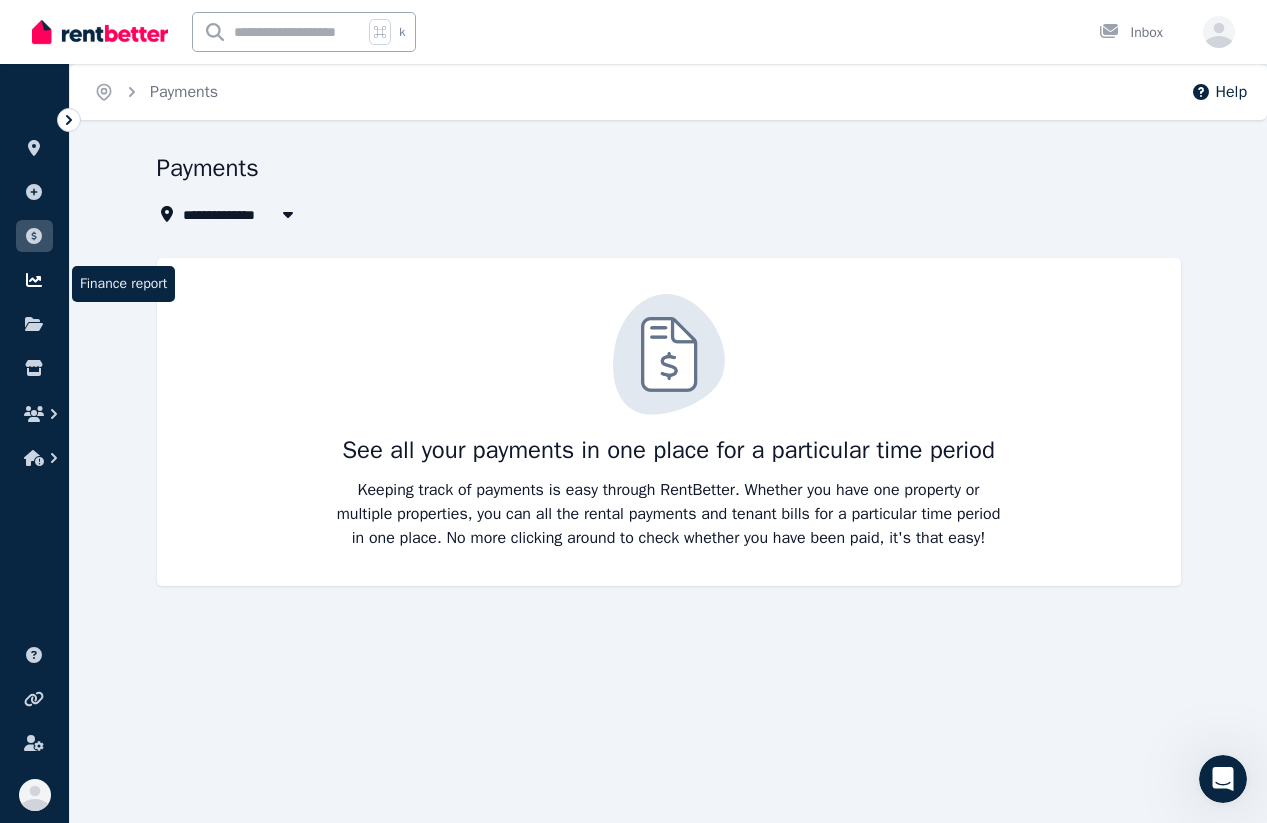click 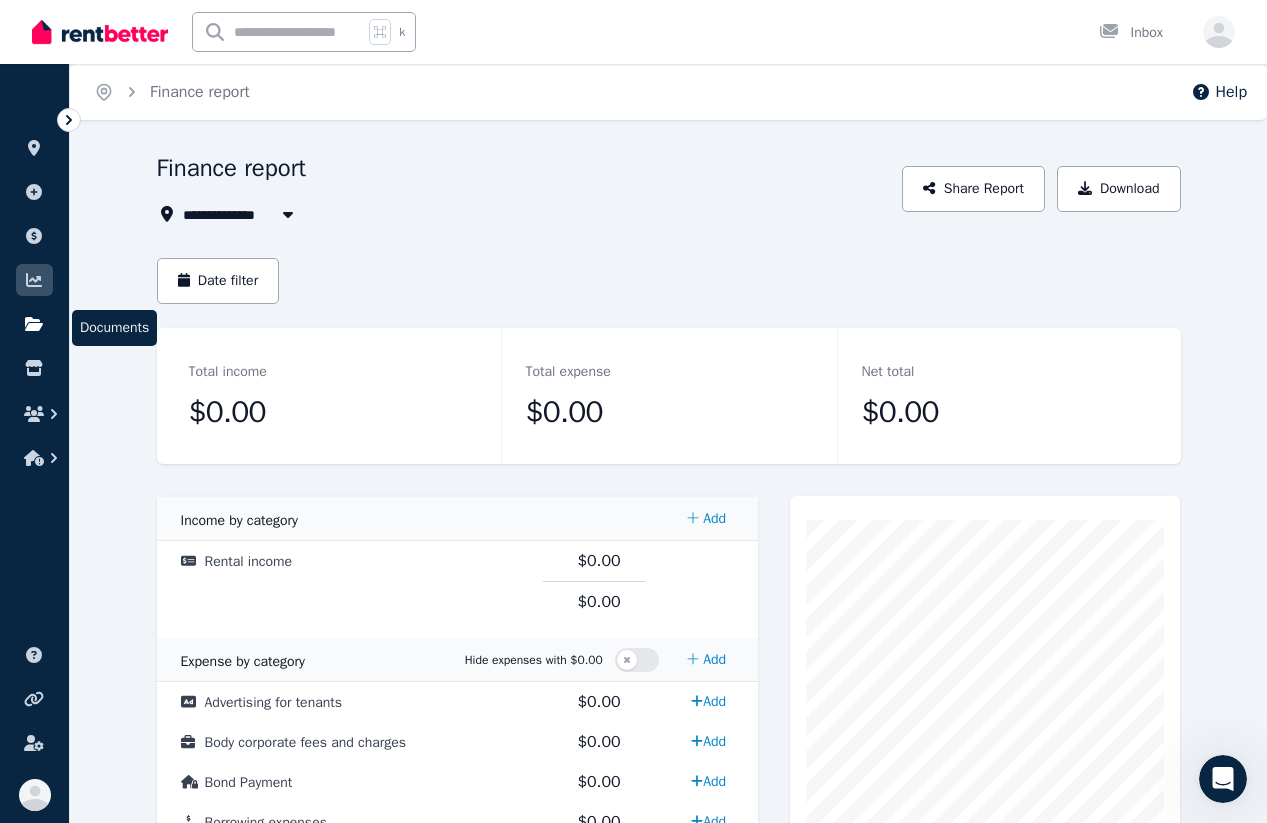 click 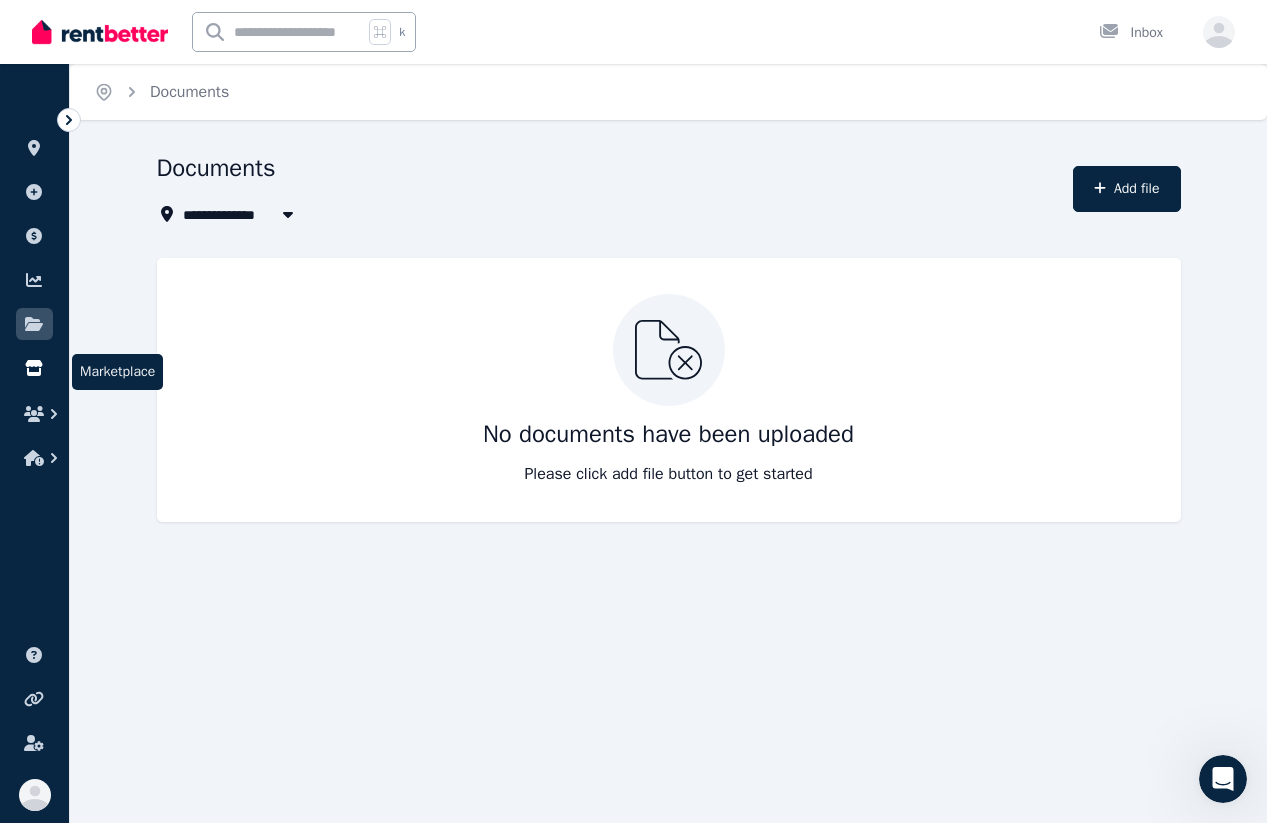 click 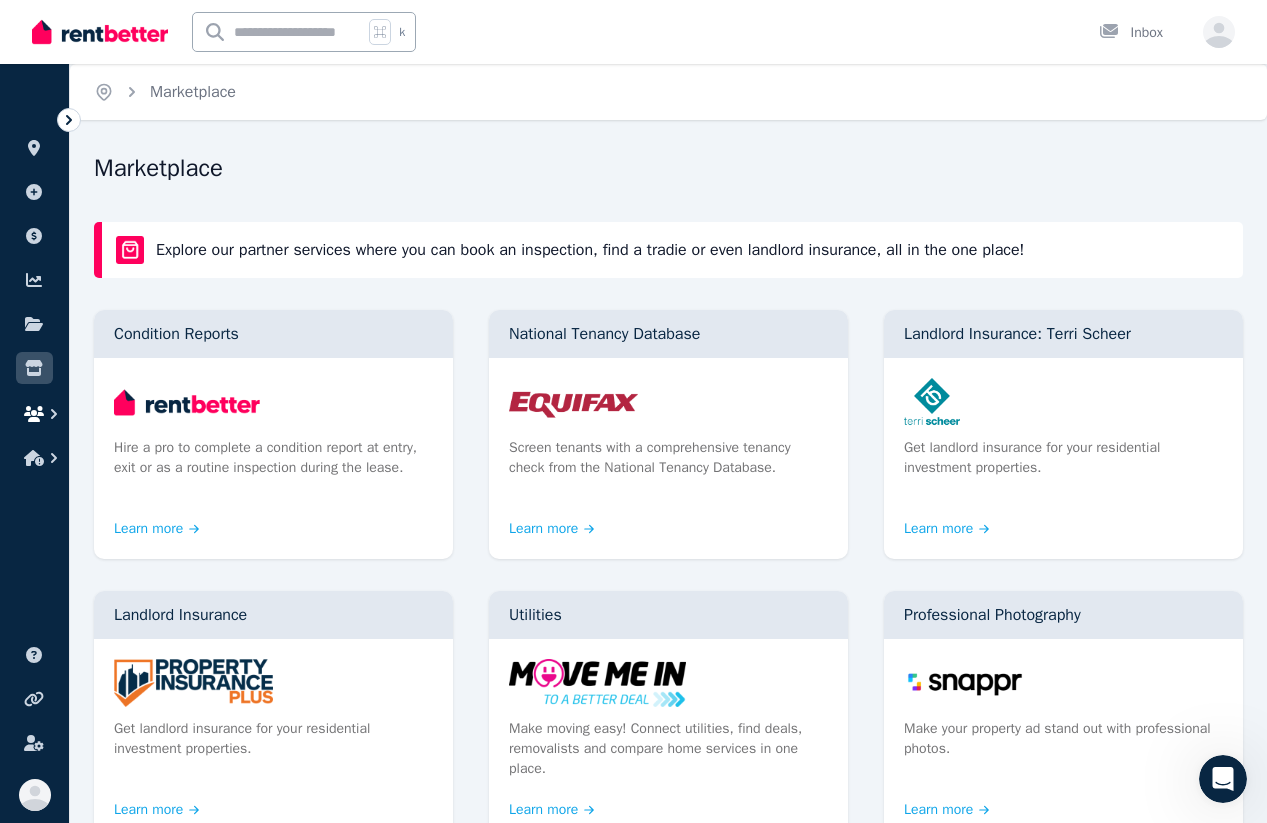 click 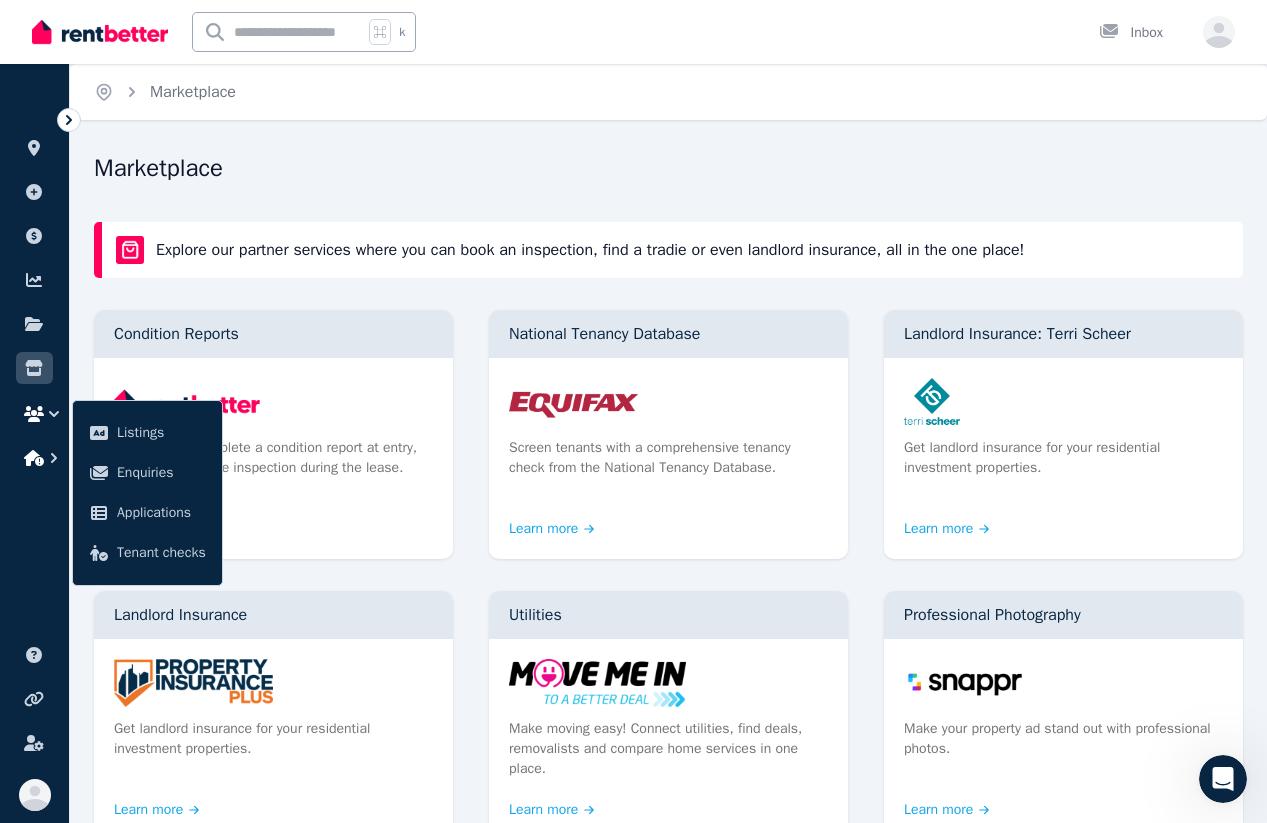 click 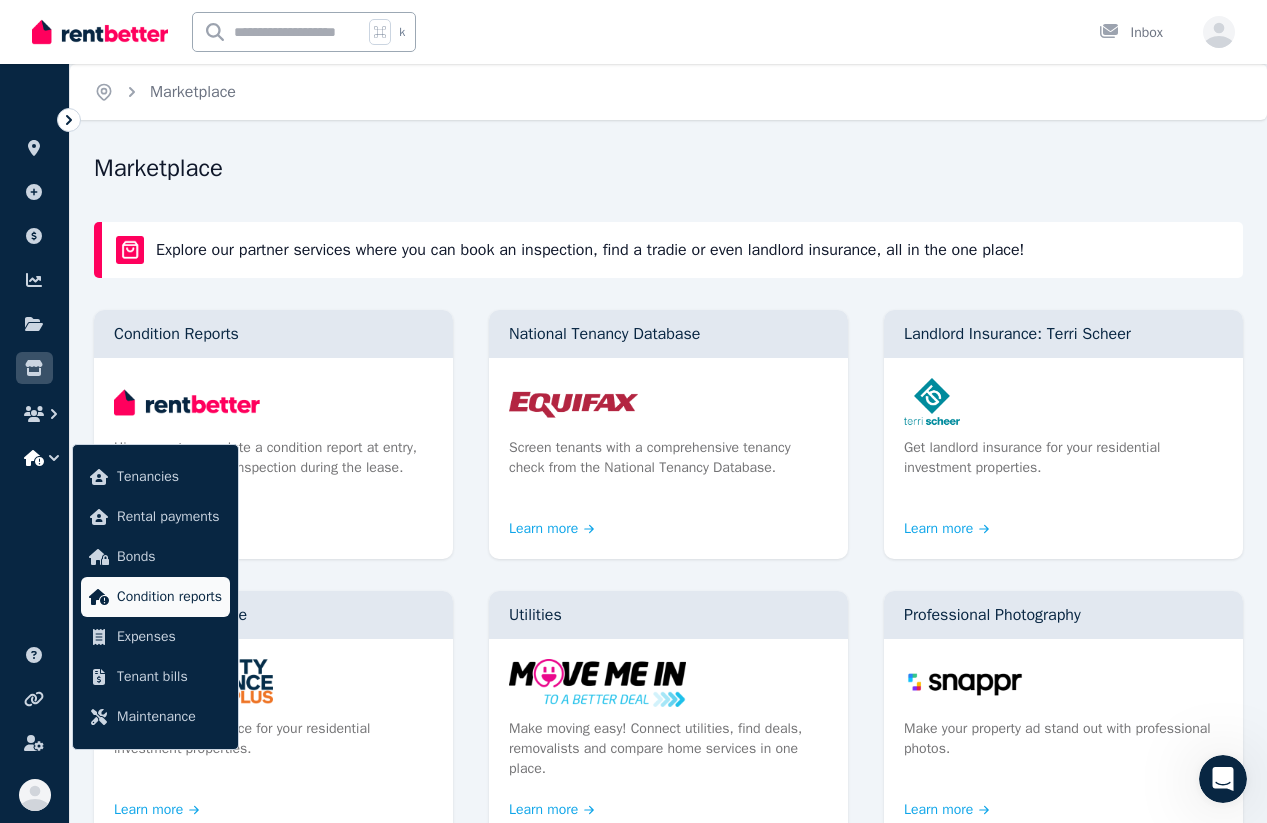 click on "Condition reports" at bounding box center [169, 597] 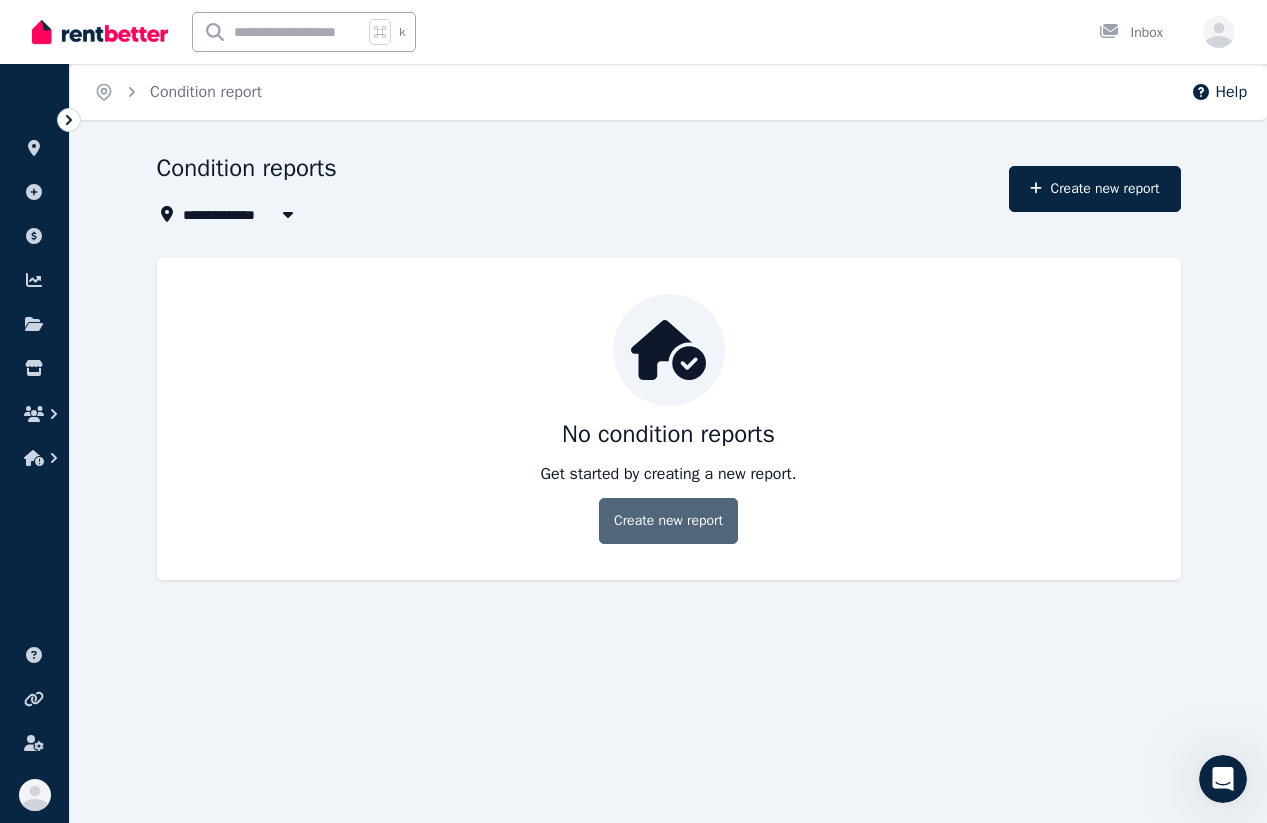 click on "Create new report" at bounding box center (668, 521) 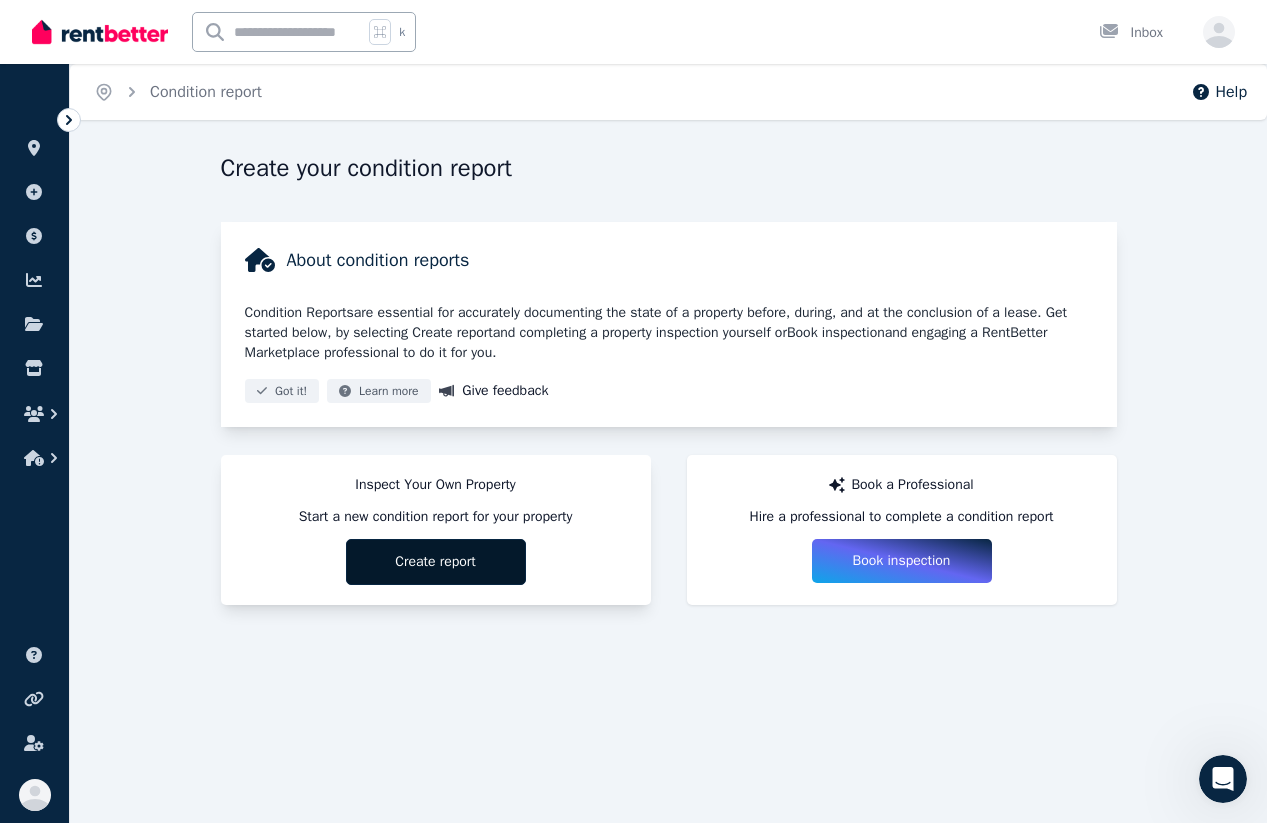 click on "Create report" at bounding box center (436, 562) 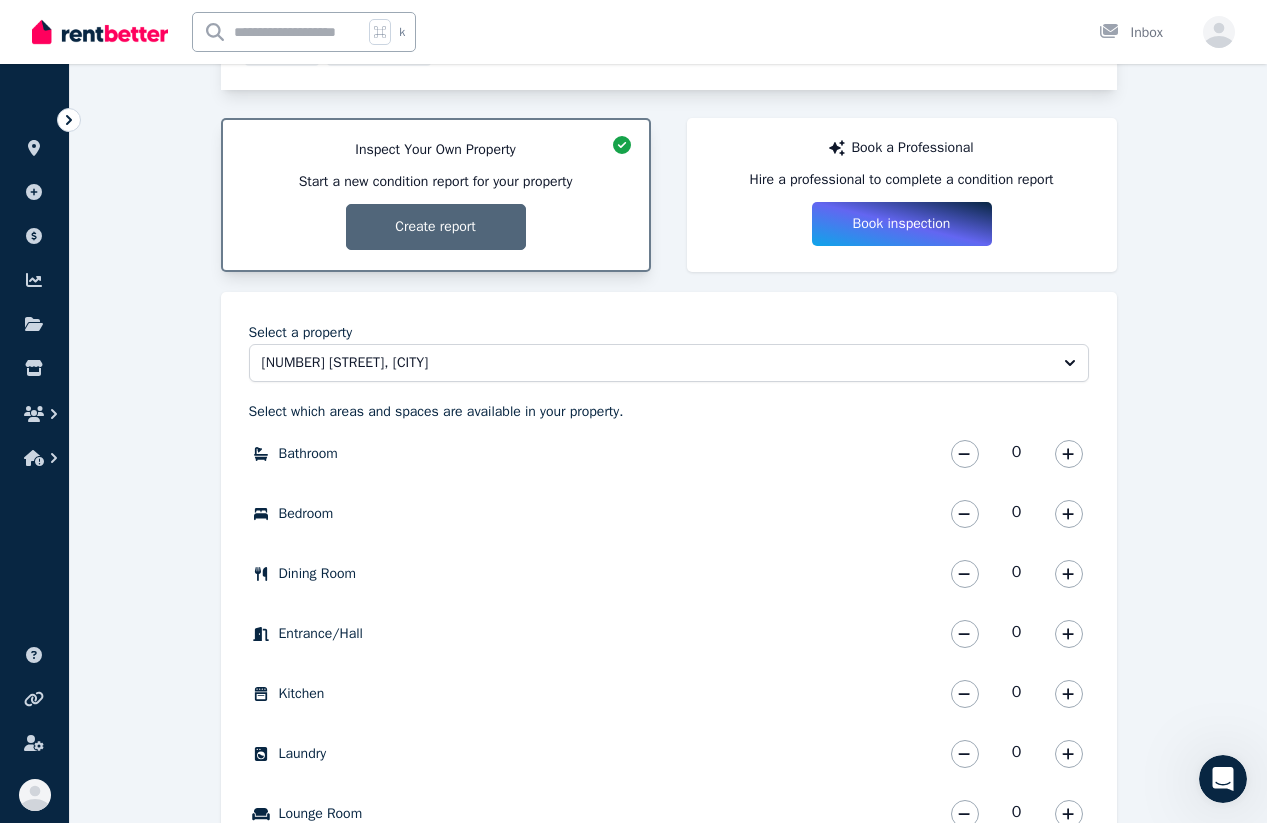 scroll, scrollTop: 374, scrollLeft: 0, axis: vertical 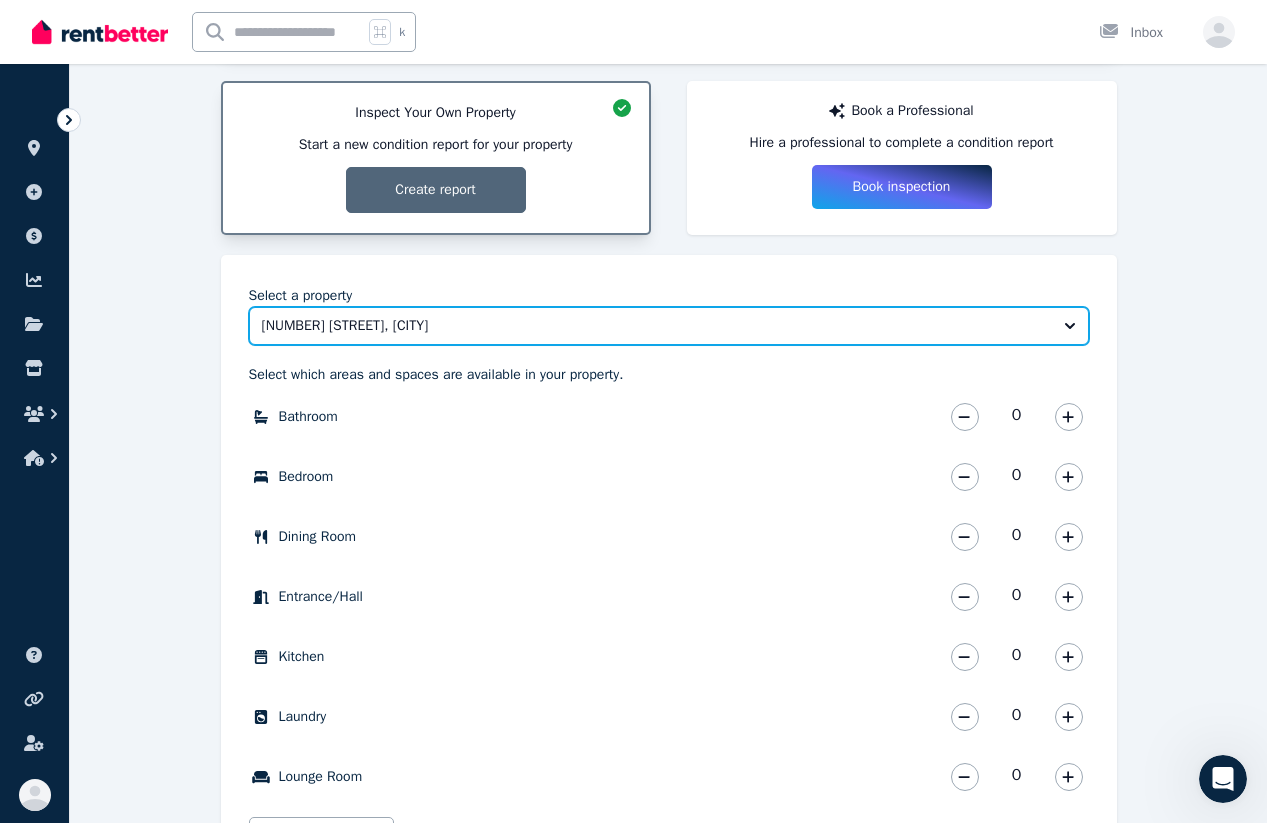click on "[NUMBER] [STREET], [CITY]" at bounding box center (655, 326) 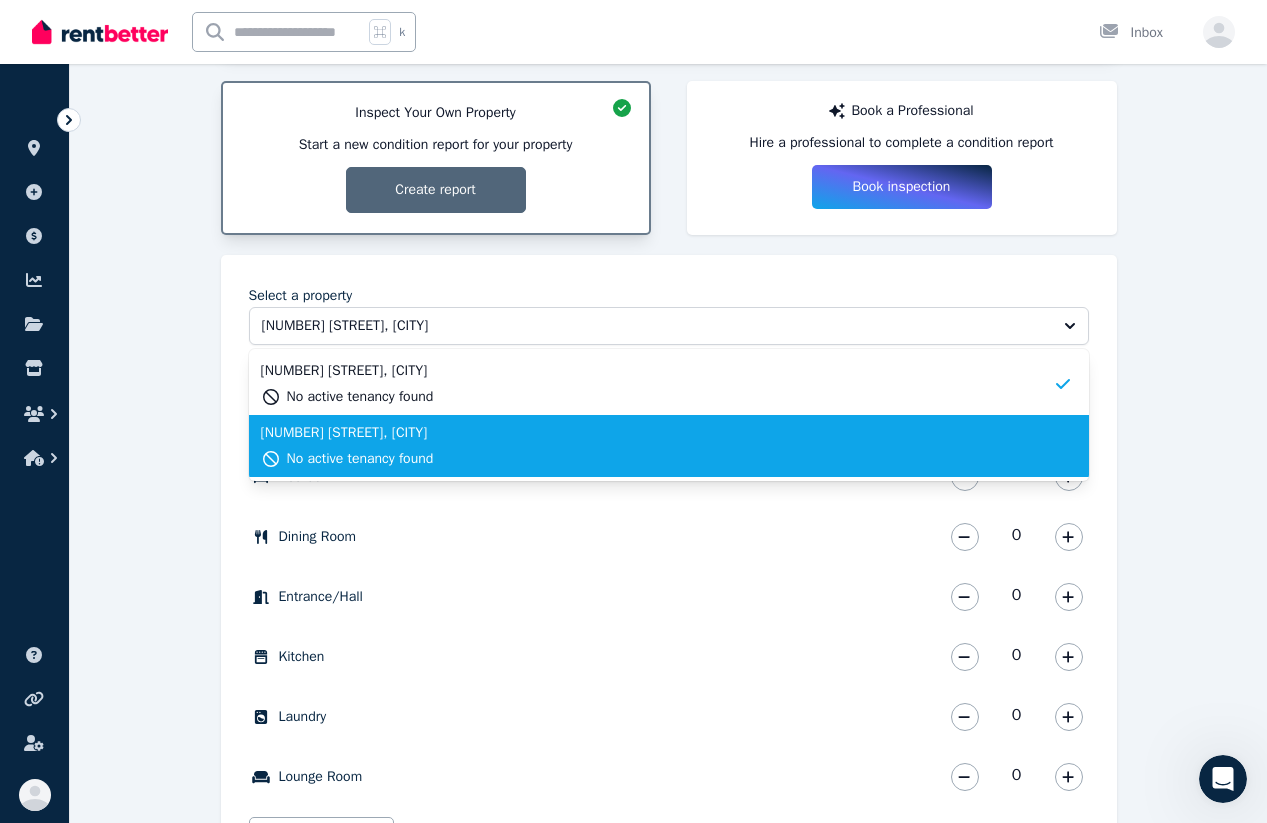 click on "No active tenancy found" at bounding box center (360, 459) 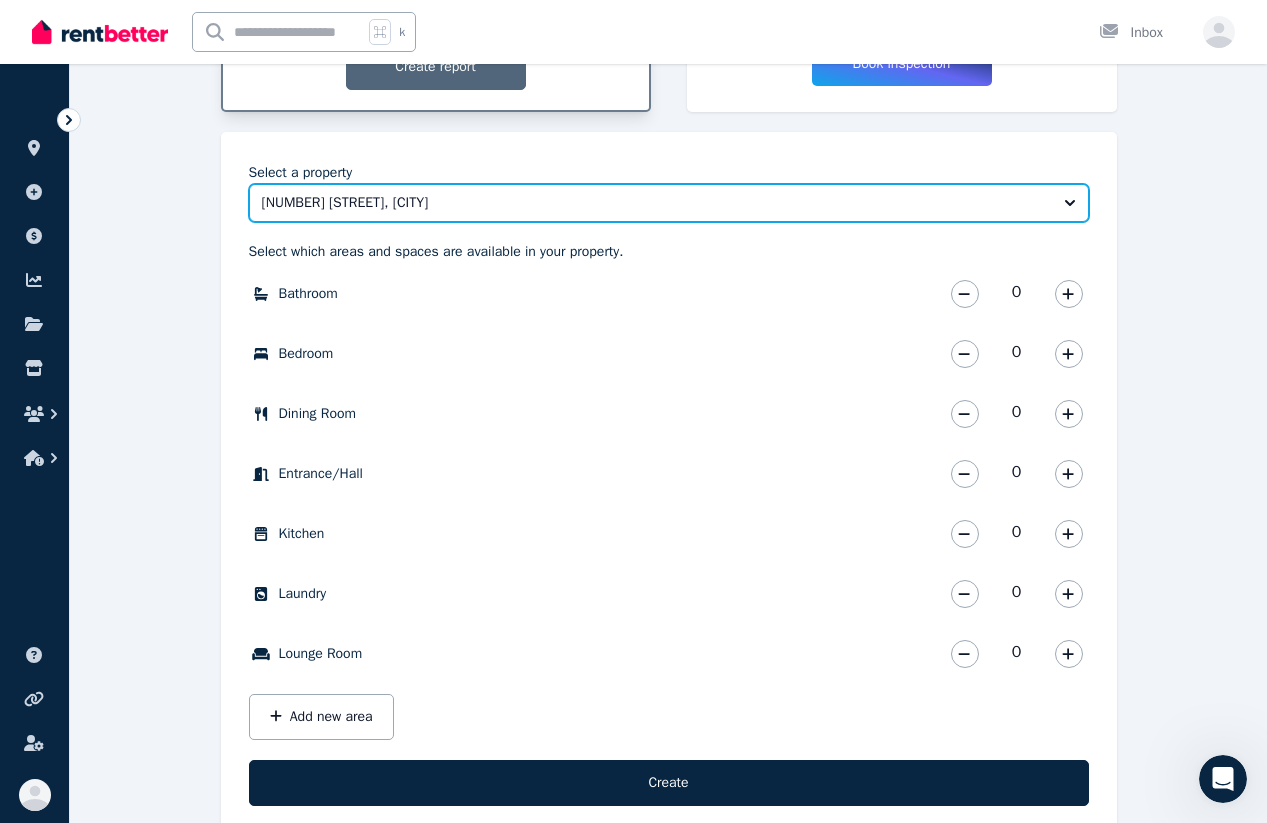 scroll, scrollTop: 499, scrollLeft: 0, axis: vertical 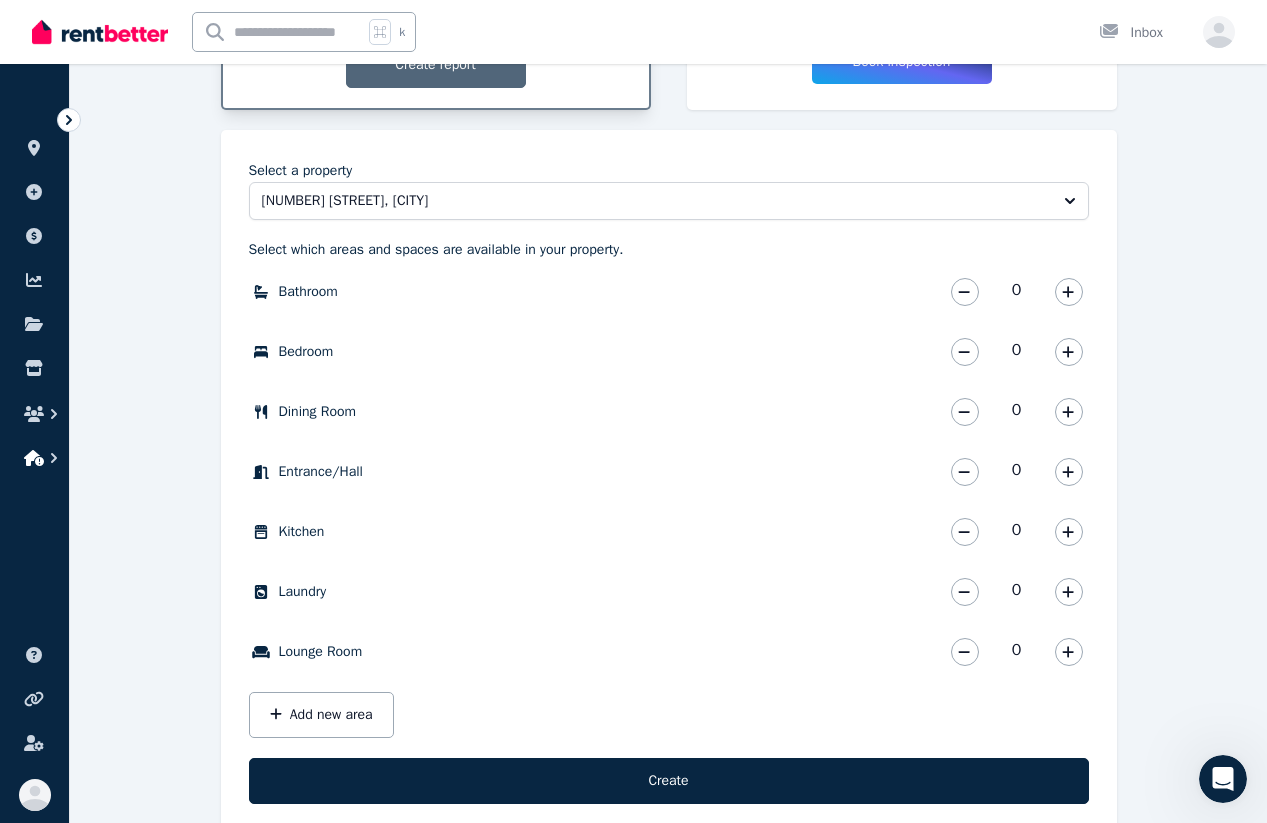 click 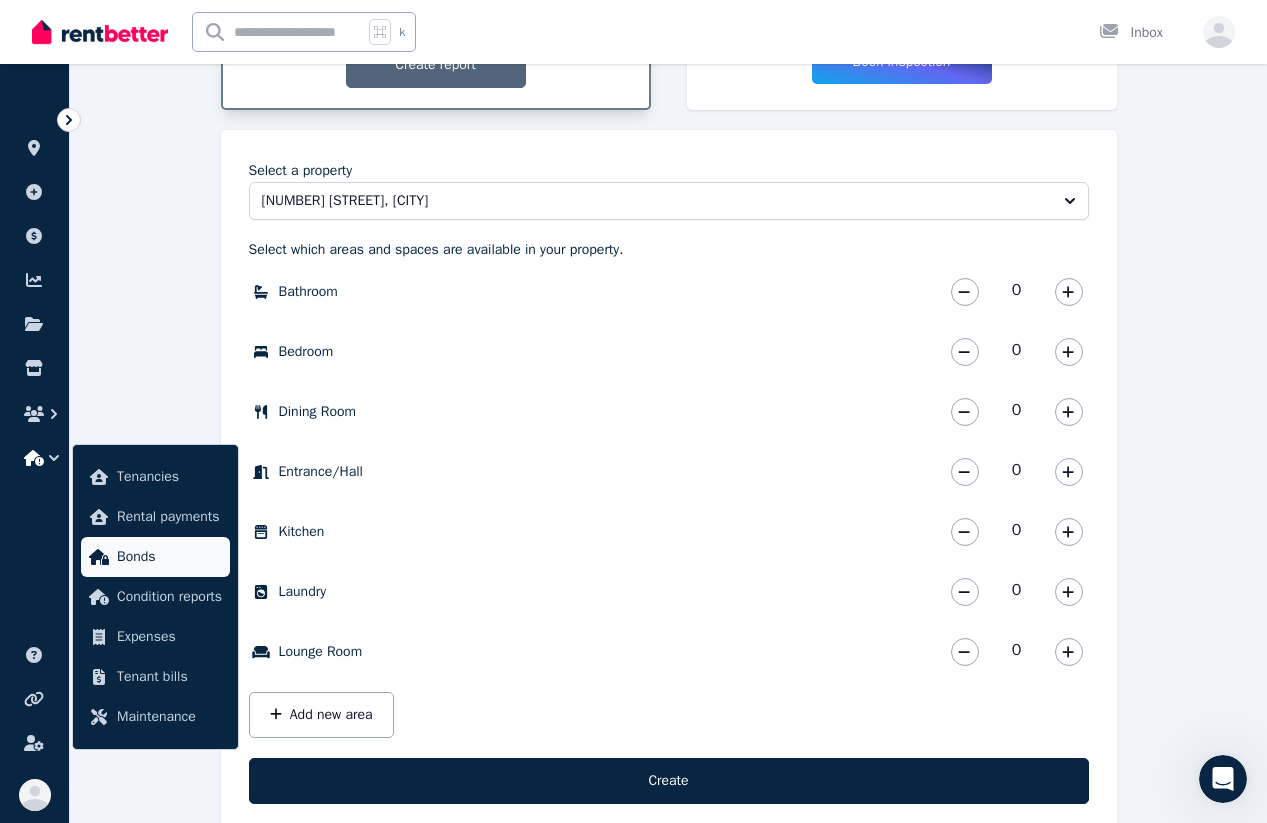 click on "Bonds" at bounding box center (169, 557) 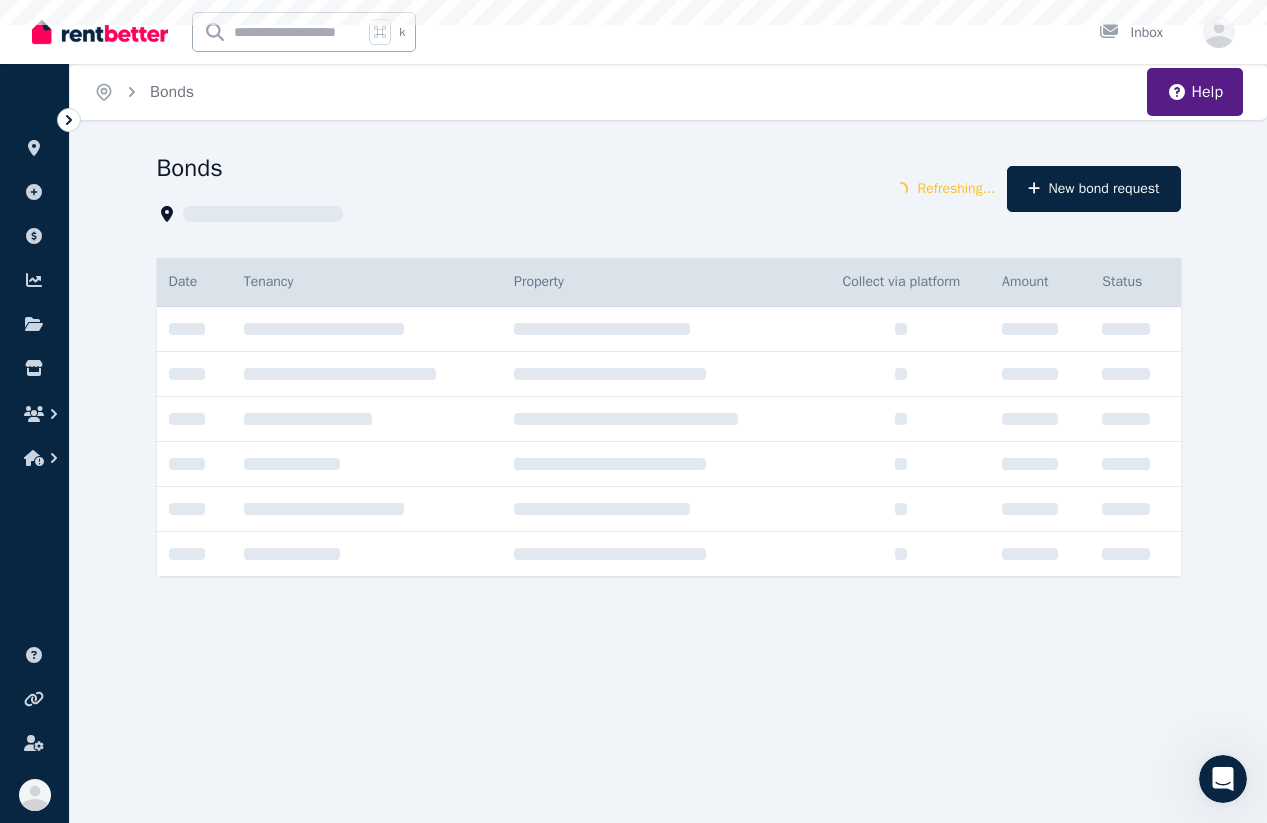 scroll, scrollTop: 0, scrollLeft: 0, axis: both 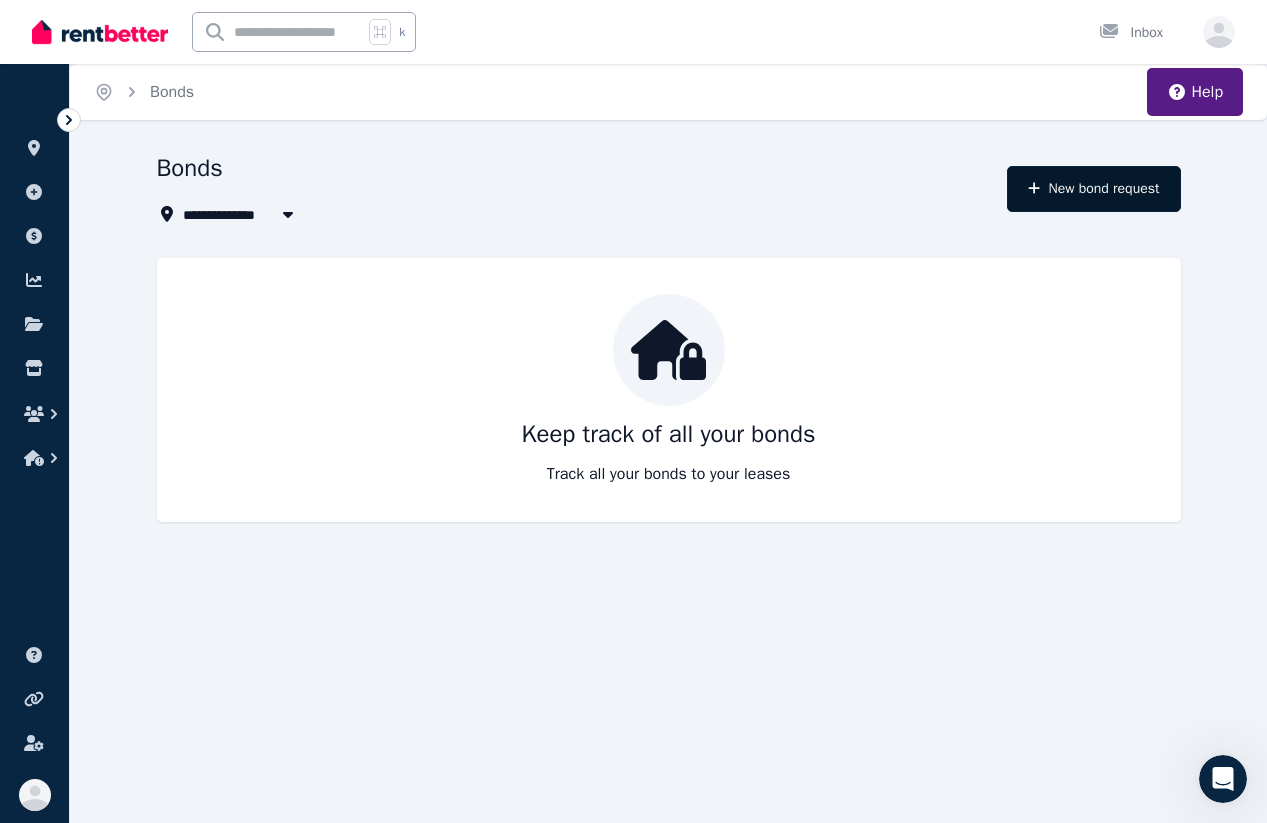 click on "New bond request" at bounding box center [1093, 189] 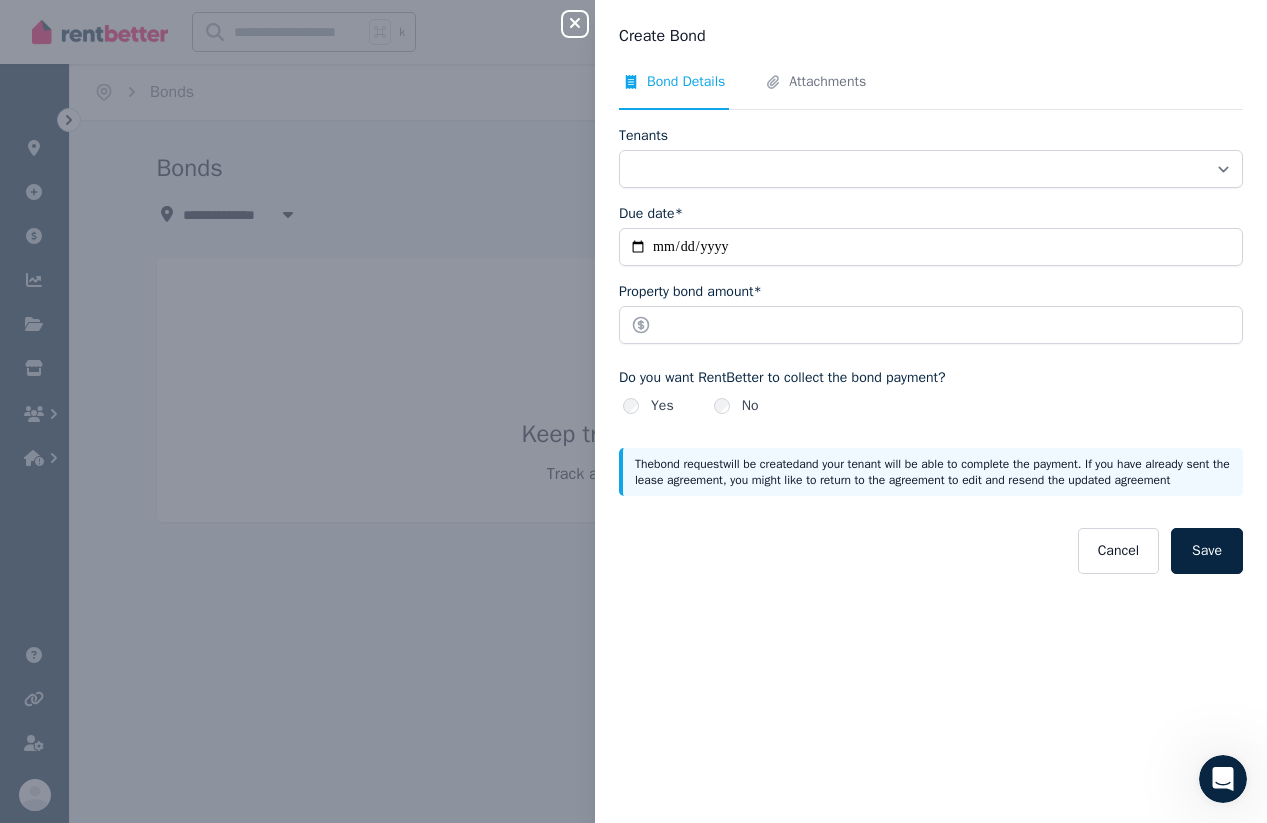 click on "Close panel Create Bond Bond Details Attachments Tenants Due date* Property bond amount* Do you want RentBetter to collect the bond payment? Yes No The  bond request  will be   created  and your tenant will be able to complete the payment. If you have already sent the lease agreement, you might like to return to the agreement to edit and resend the updated agreement Cancel Save" at bounding box center [633, 411] 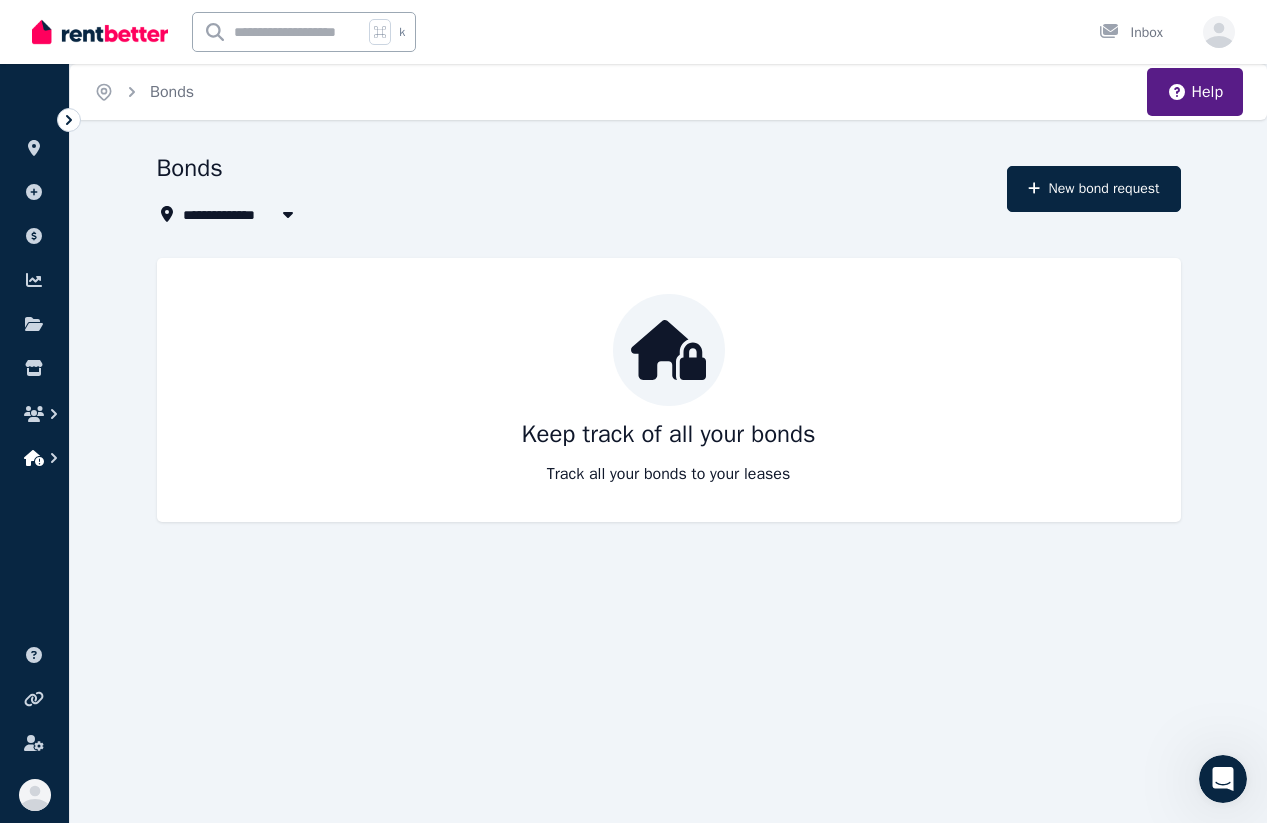 click at bounding box center [34, 458] 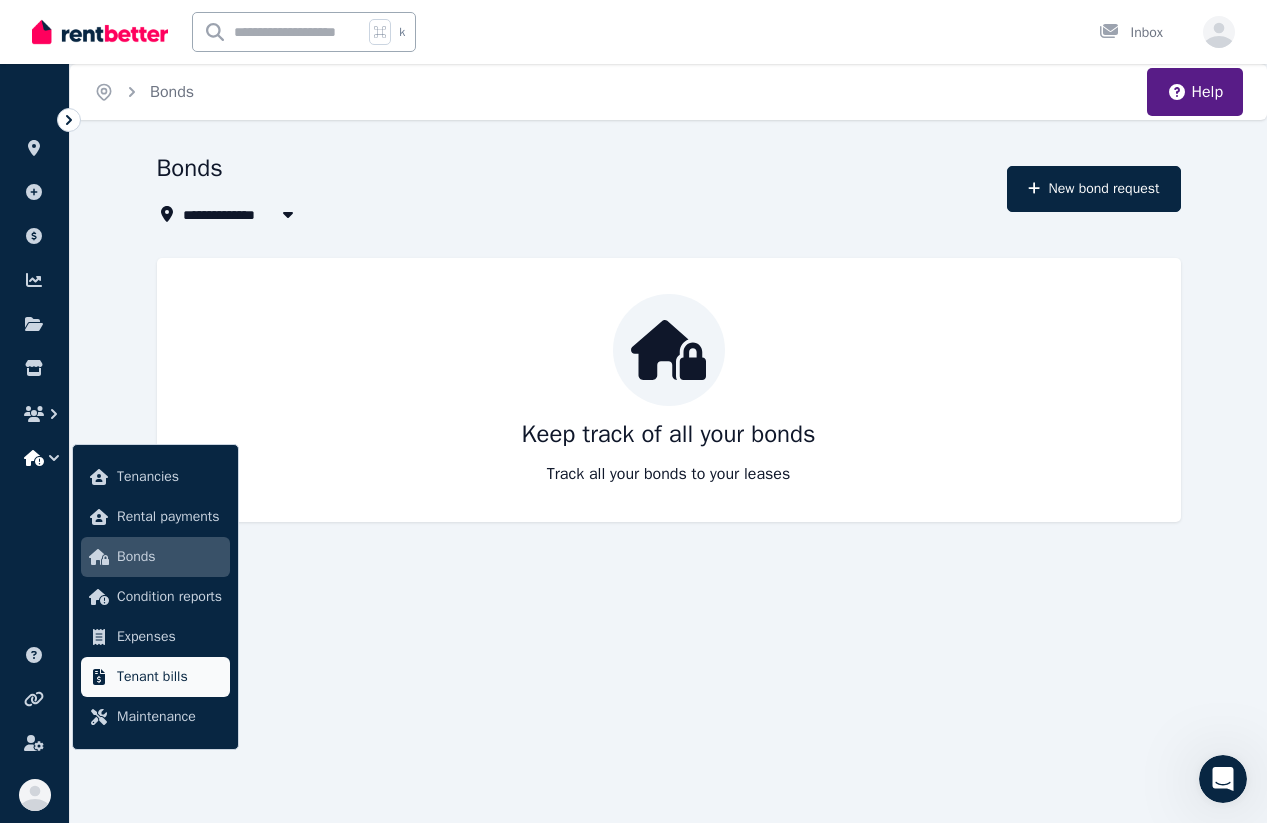 click on "Tenant bills" at bounding box center [169, 677] 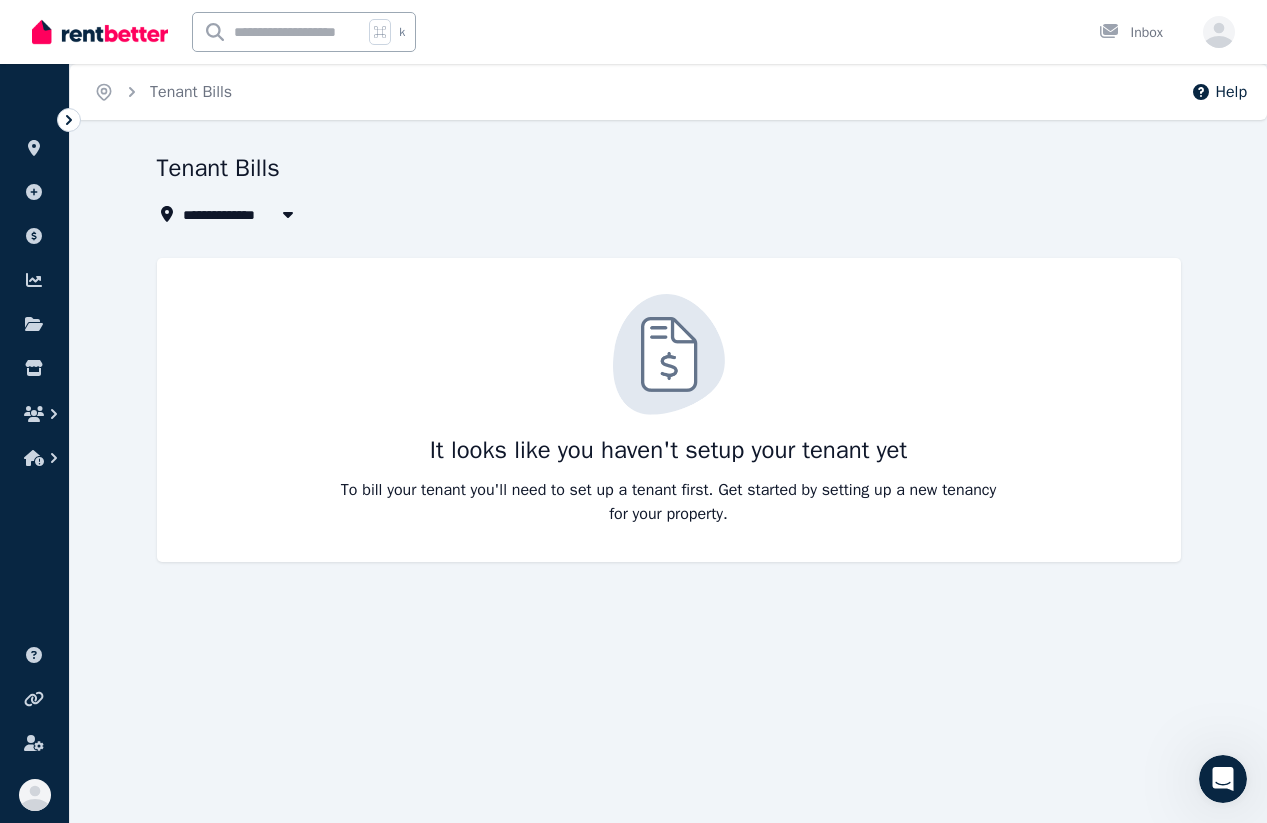 click on "**********" at bounding box center (633, 411) 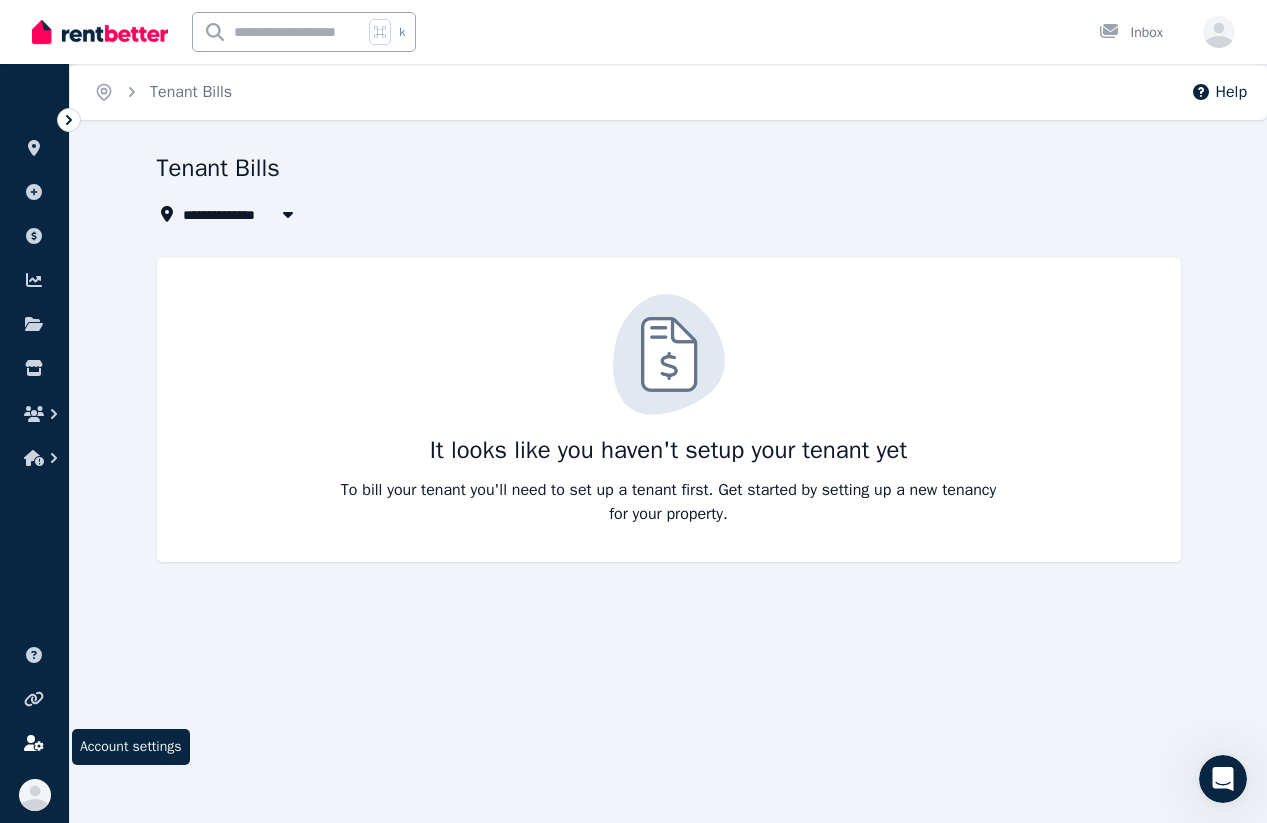 click 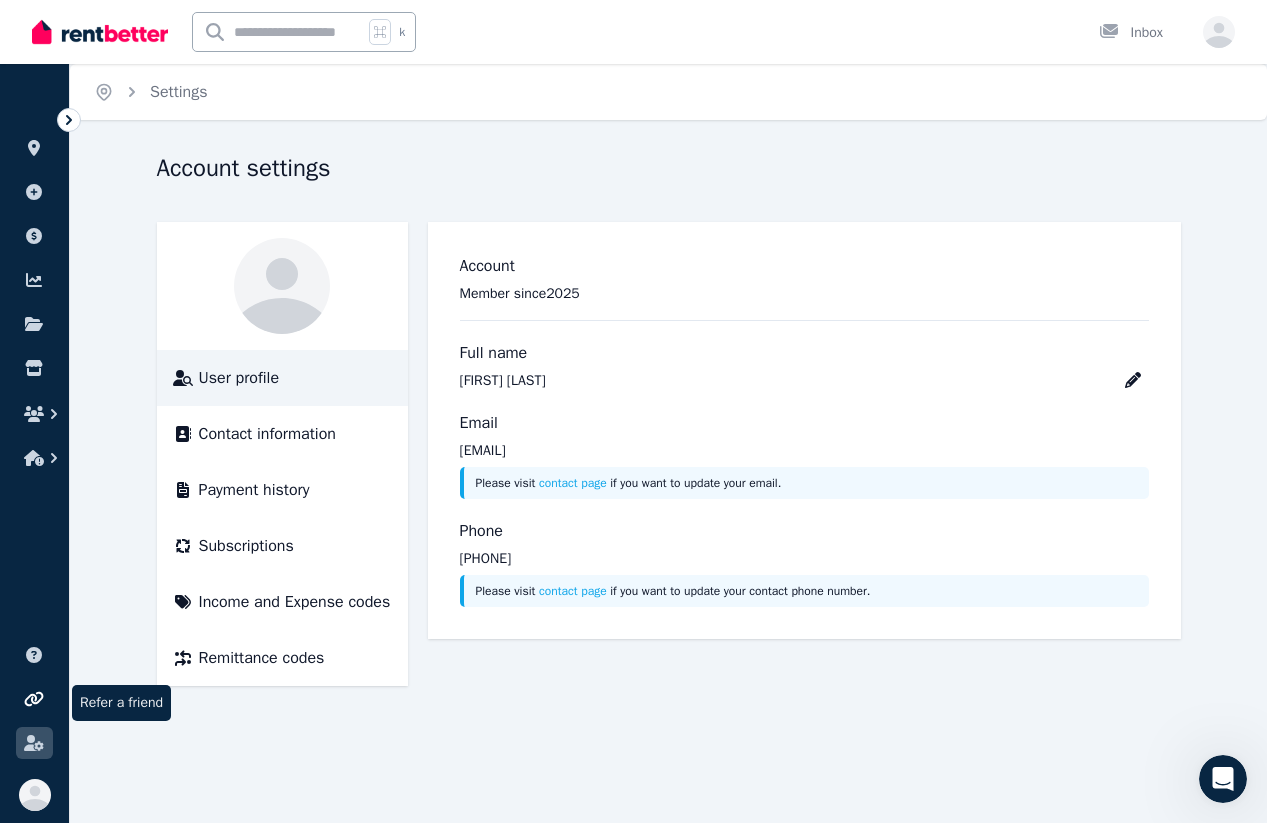 click 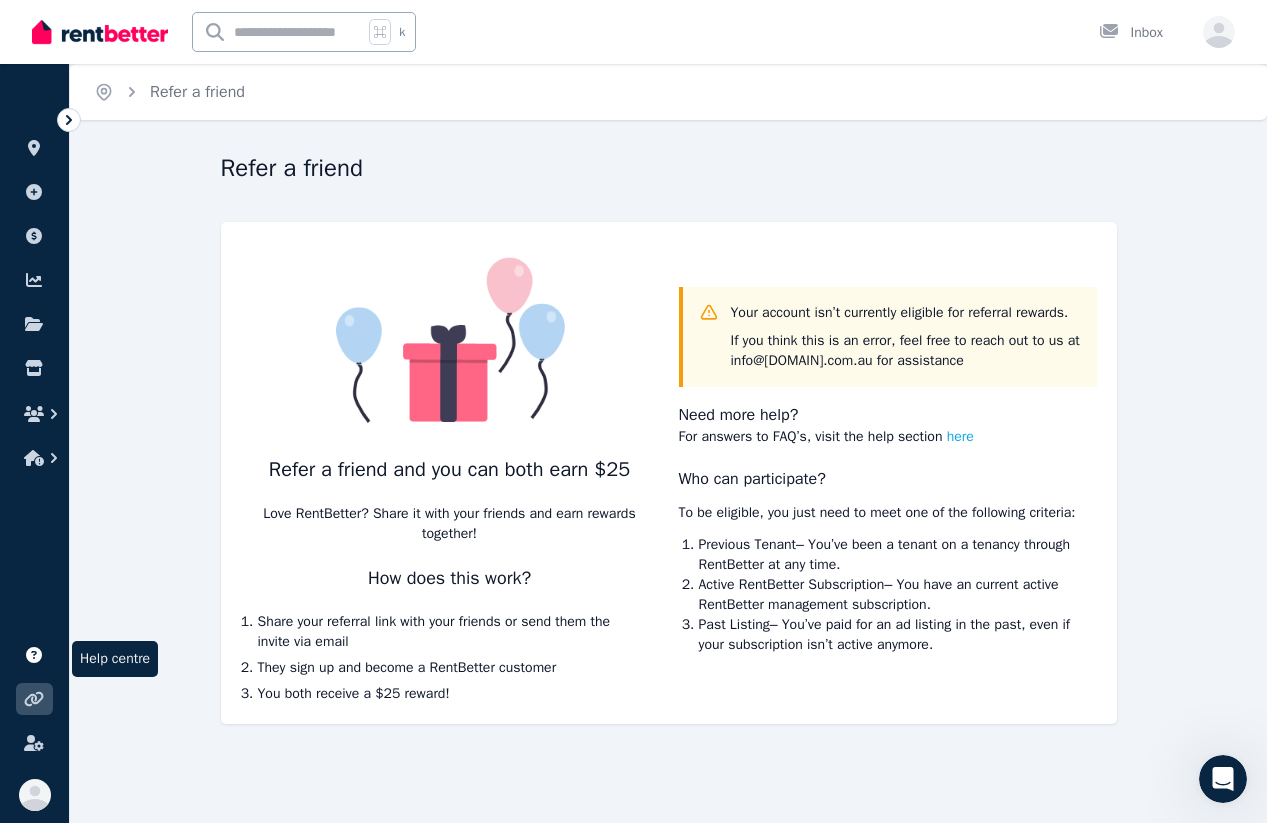 click at bounding box center [34, 655] 